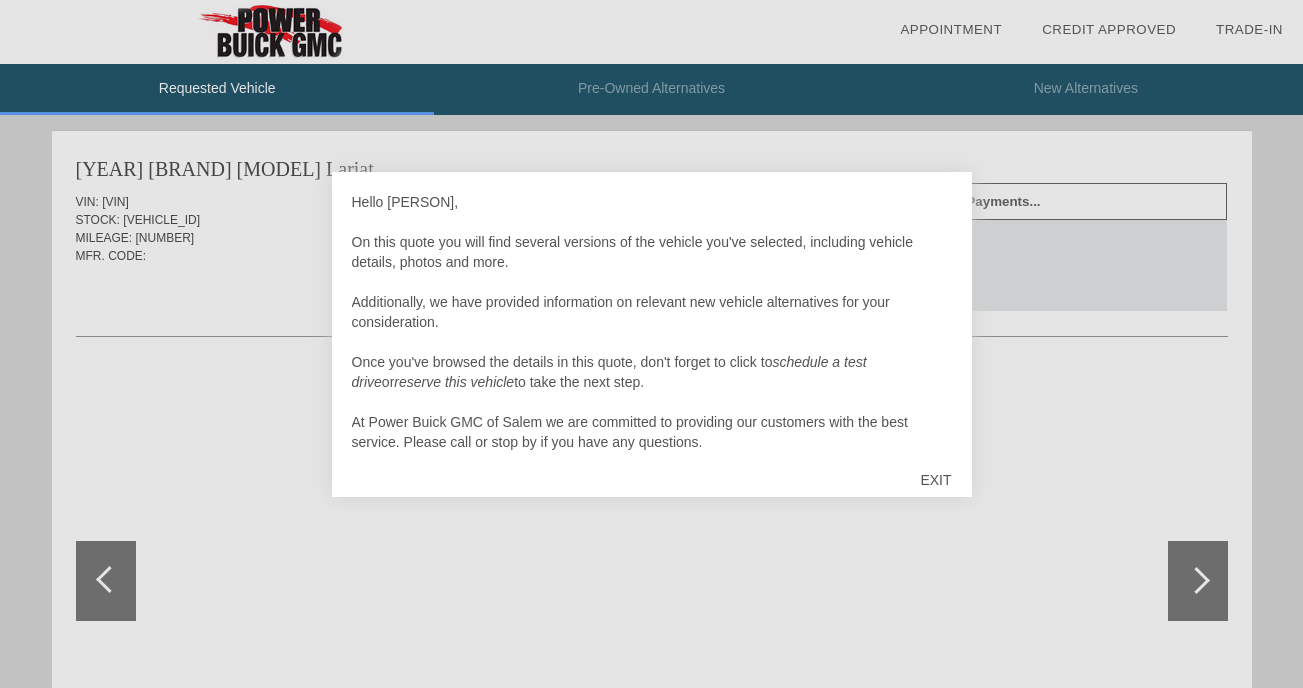 scroll, scrollTop: 0, scrollLeft: 0, axis: both 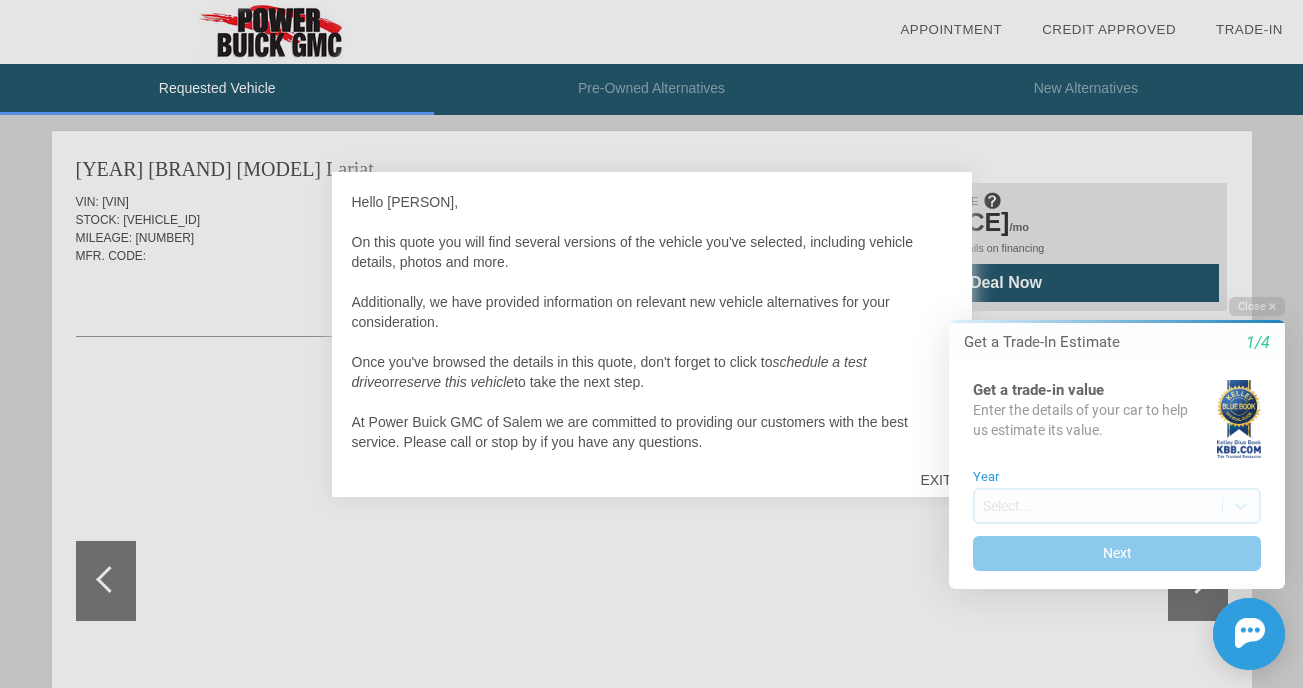 click at bounding box center [651, 344] 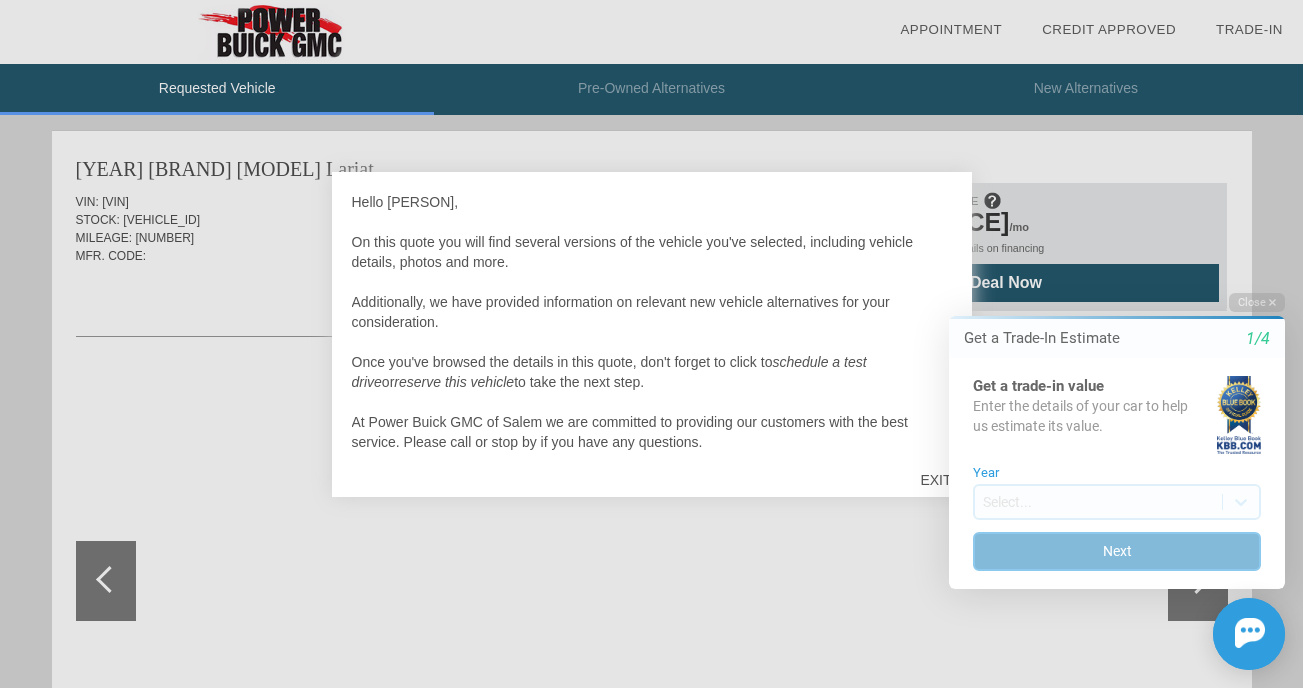 click on "Next" at bounding box center (1117, 551) 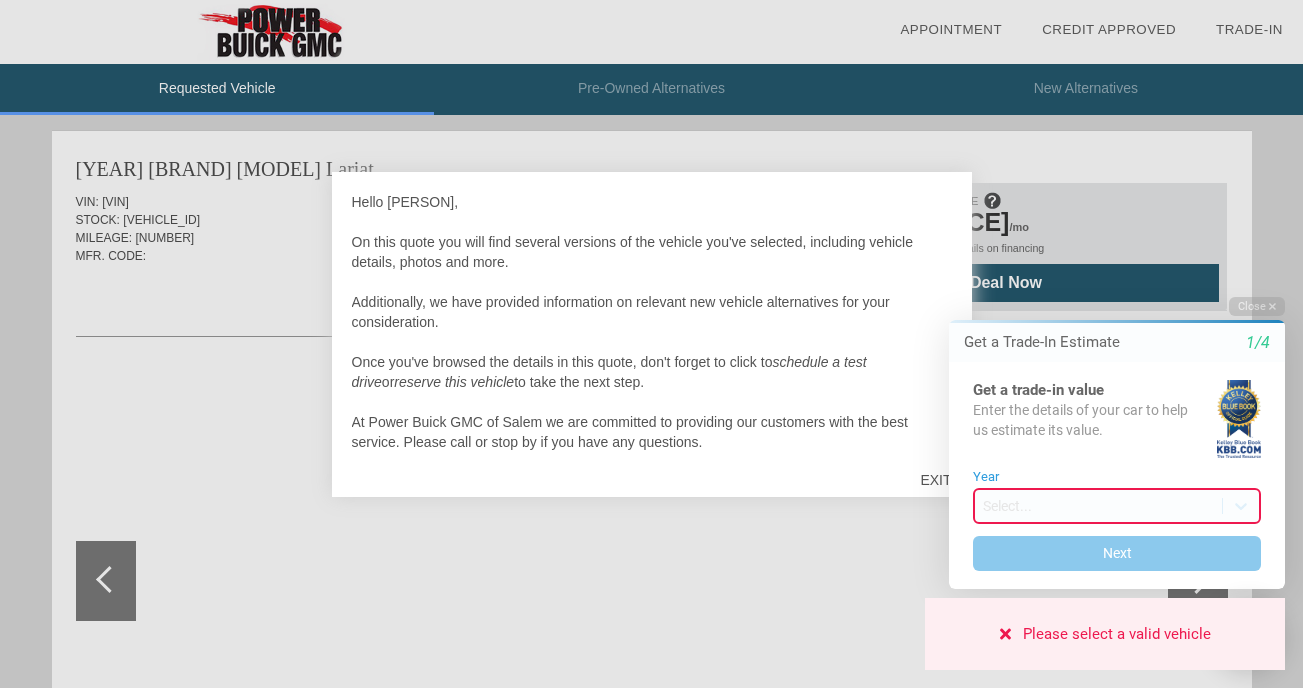 drag, startPoint x: 753, startPoint y: 577, endPoint x: 780, endPoint y: 576, distance: 27.018513 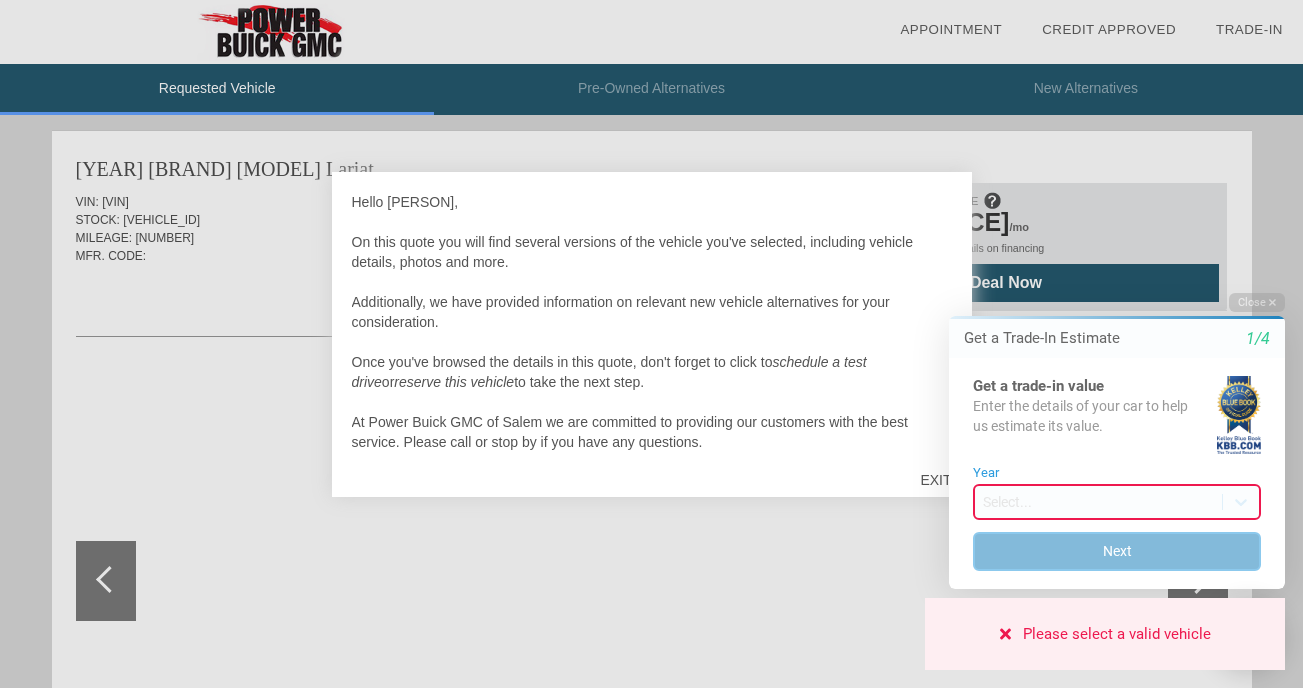 click on "Next" at bounding box center [1117, 551] 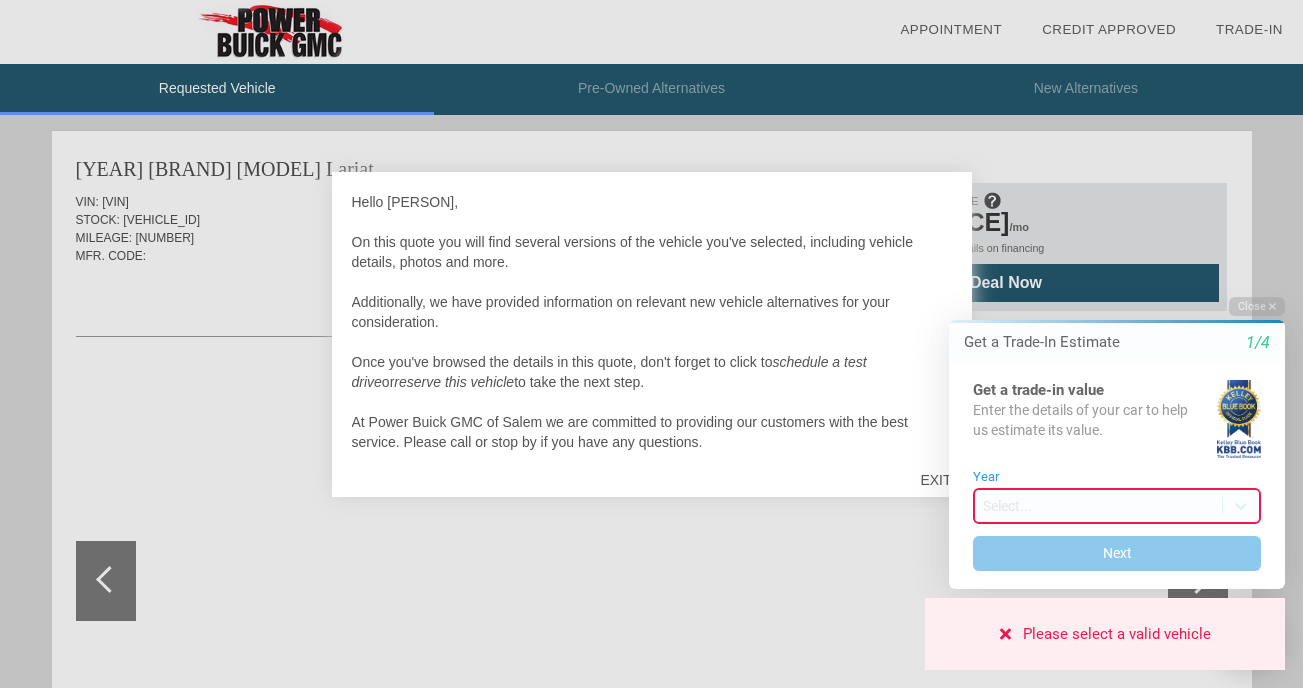 drag, startPoint x: 800, startPoint y: 568, endPoint x: 882, endPoint y: 521, distance: 94.51455 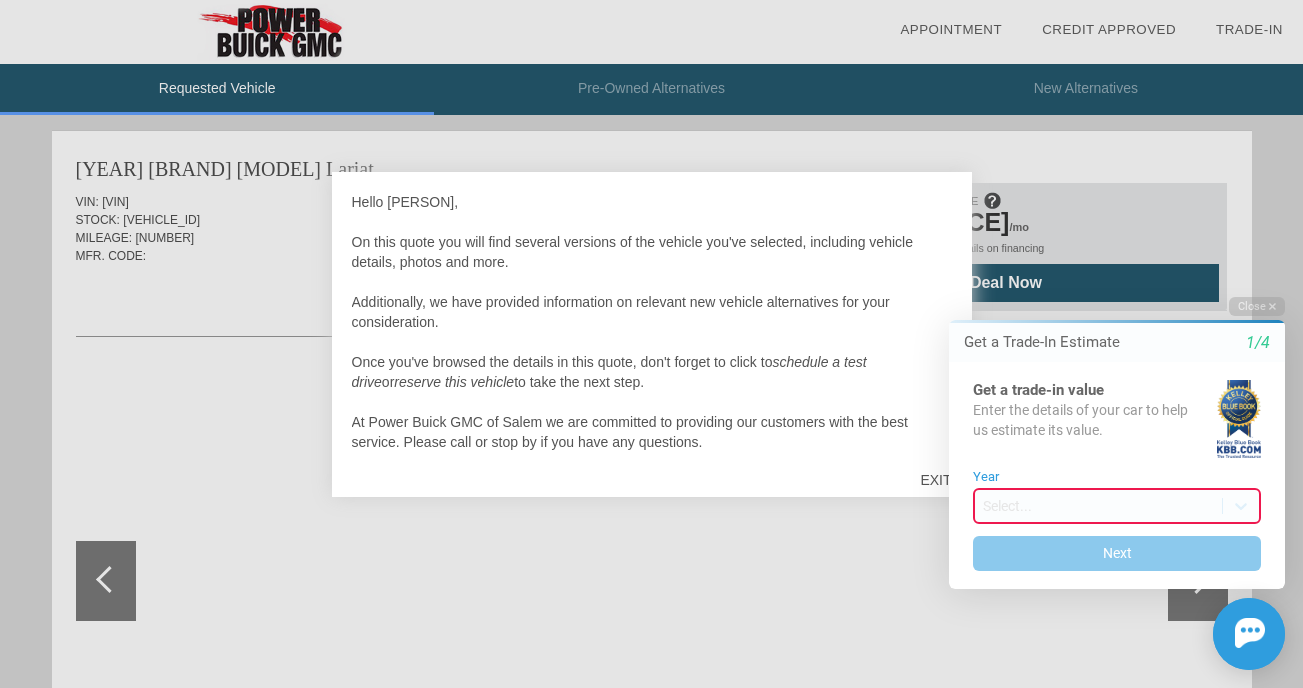 click at bounding box center (651, 344) 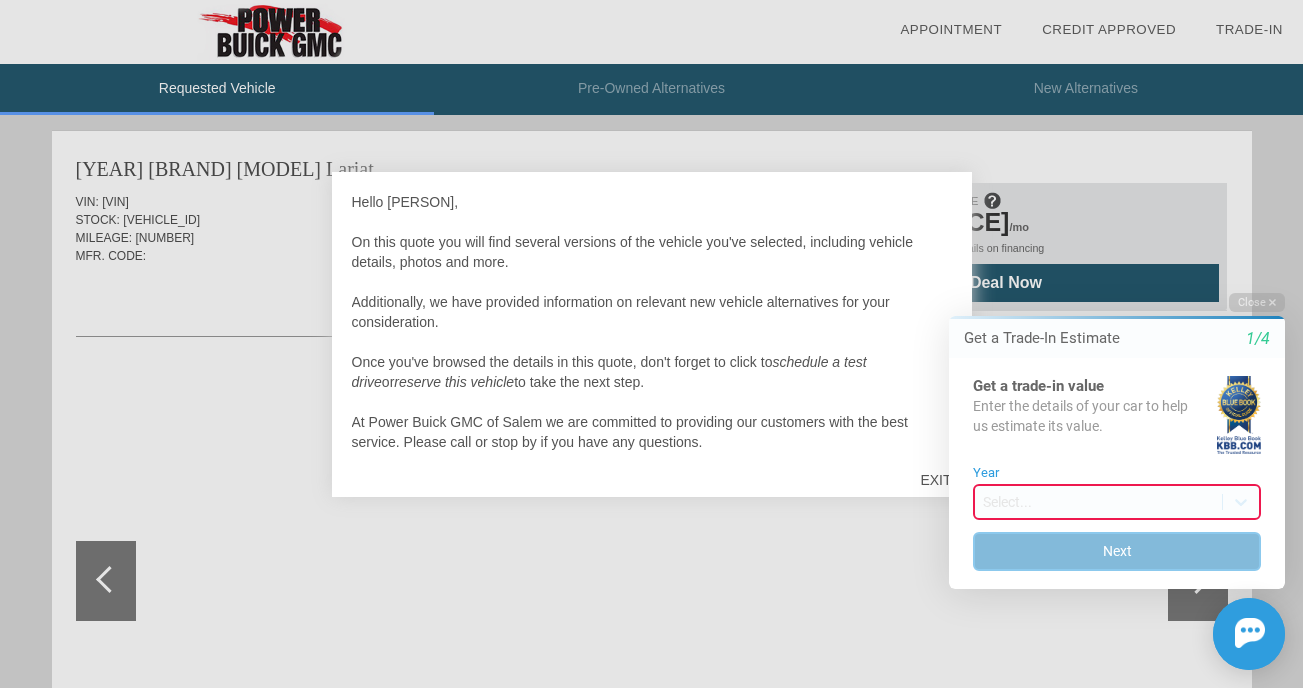 click on "Next" at bounding box center [1117, 551] 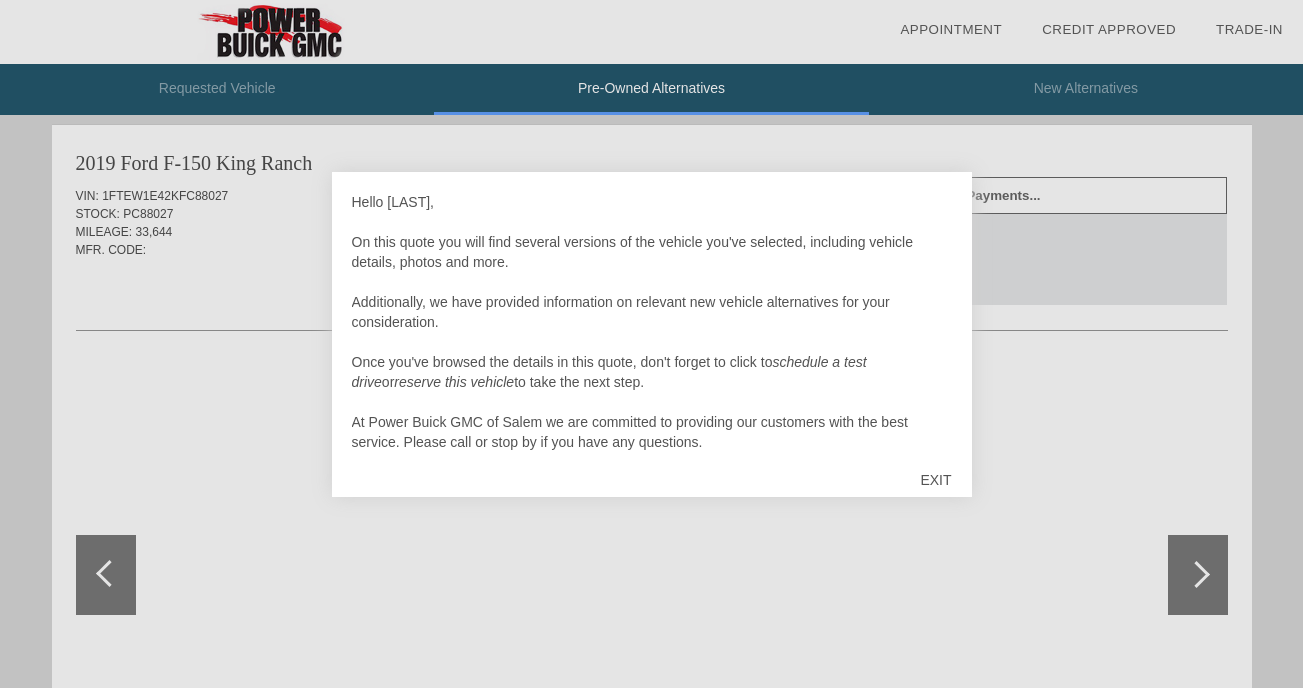 scroll, scrollTop: 0, scrollLeft: 0, axis: both 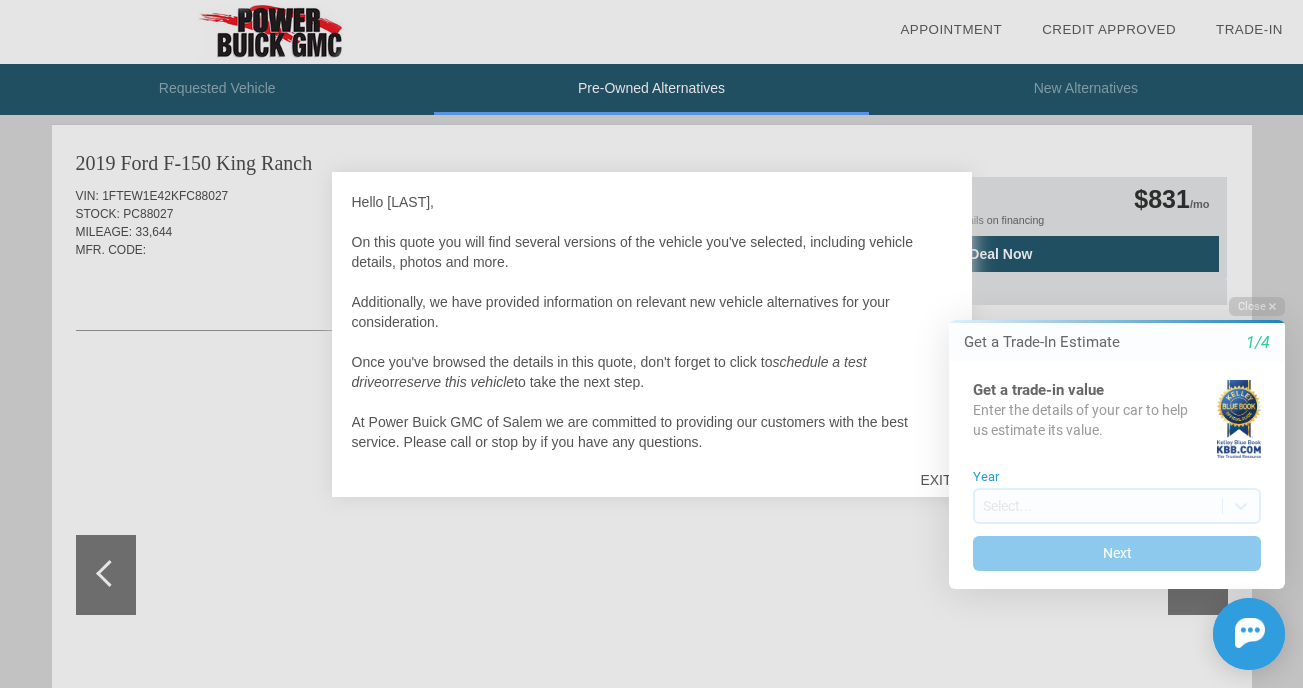 click at bounding box center (651, 344) 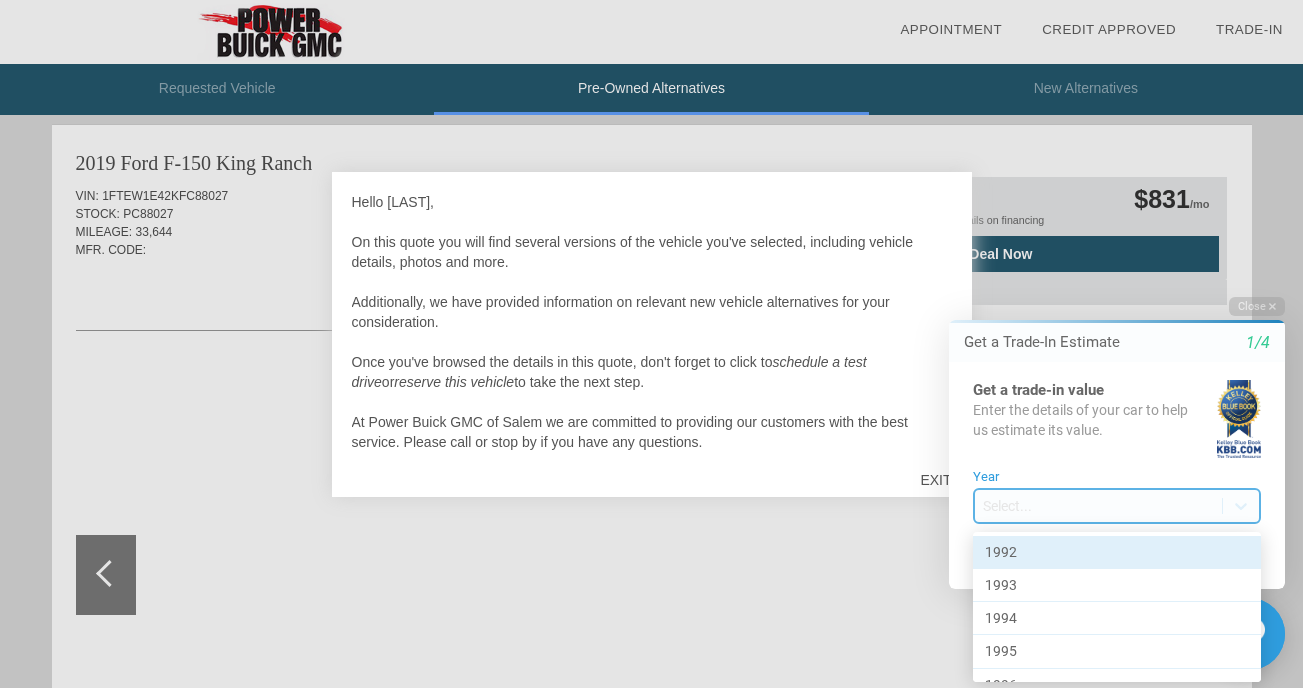click on "Welcome! Get a Trade-In Estimate 1/4 Get a trade-in value Enter the details of your car to help us estimate its value. Year Select... Next Close Get a Trade-In Estimate 1/4 Get a trade-in value Enter the details of your car to help us estimate its value. Year      option 1992 focused, 1 of 34. 34 results available. Use Up and Down to choose options, press Enter to select the currently focused option, press Escape to exit the menu, press Tab to select the option and exit the menu. Select... Next Chat Assistance Please select a valid vehicle 1992 1993 1994 1995 1996 1997 1998 1999 2000 2001 2002 2003 2004 2005 2006 2007 2008 2009 2010 2011 2012 2013 2014 2015 2016 2017 2018 2019 2020 2021 2022 2023 2024 2025" at bounding box center (1105, 279) 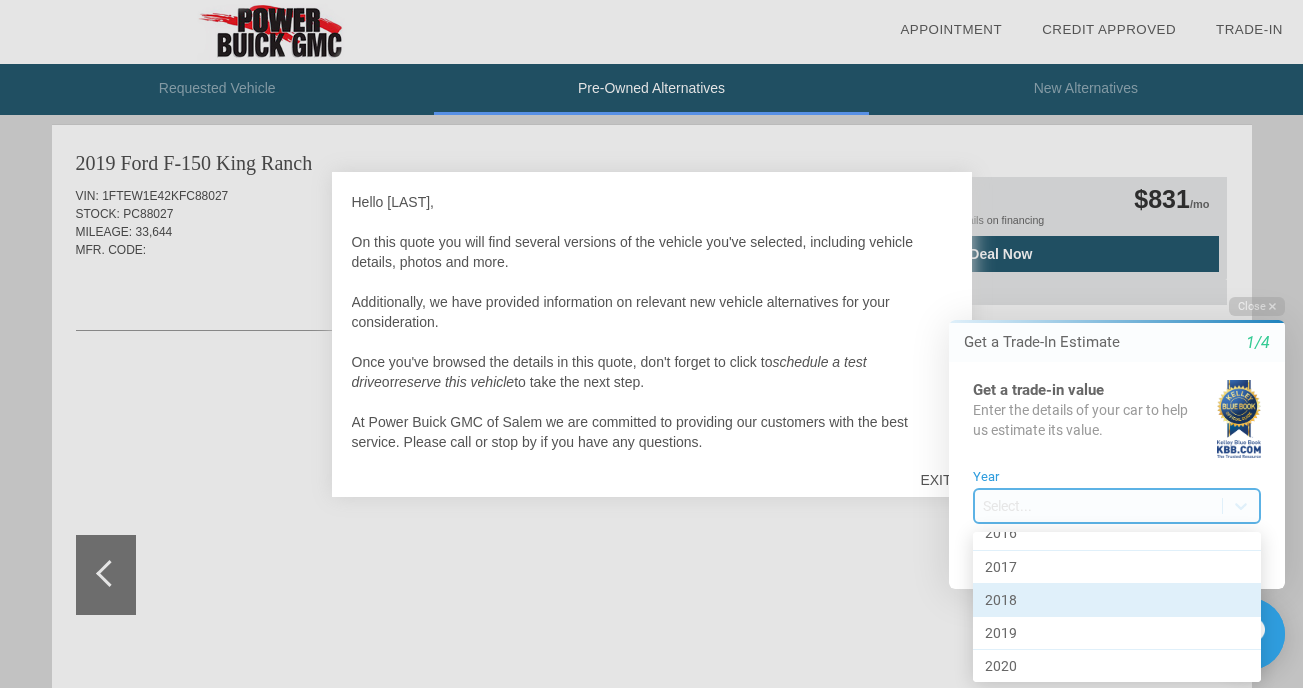 scroll, scrollTop: 782, scrollLeft: 0, axis: vertical 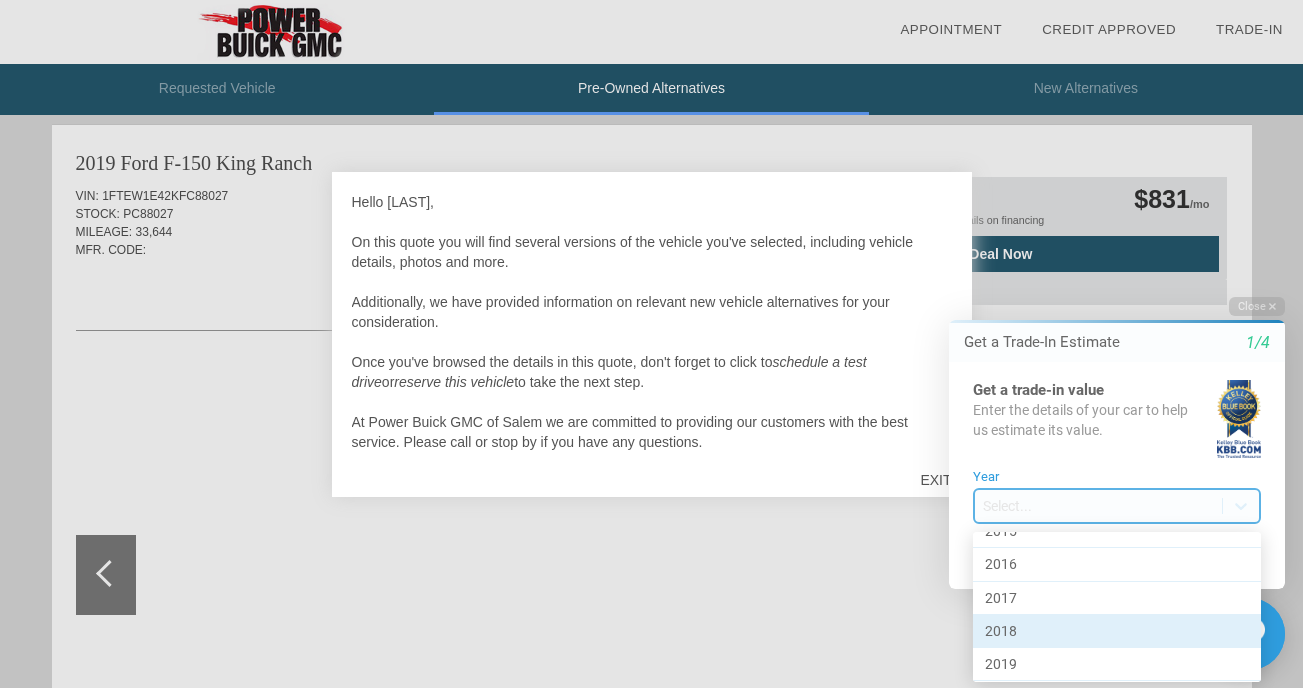 click on "2018" at bounding box center [1117, 631] 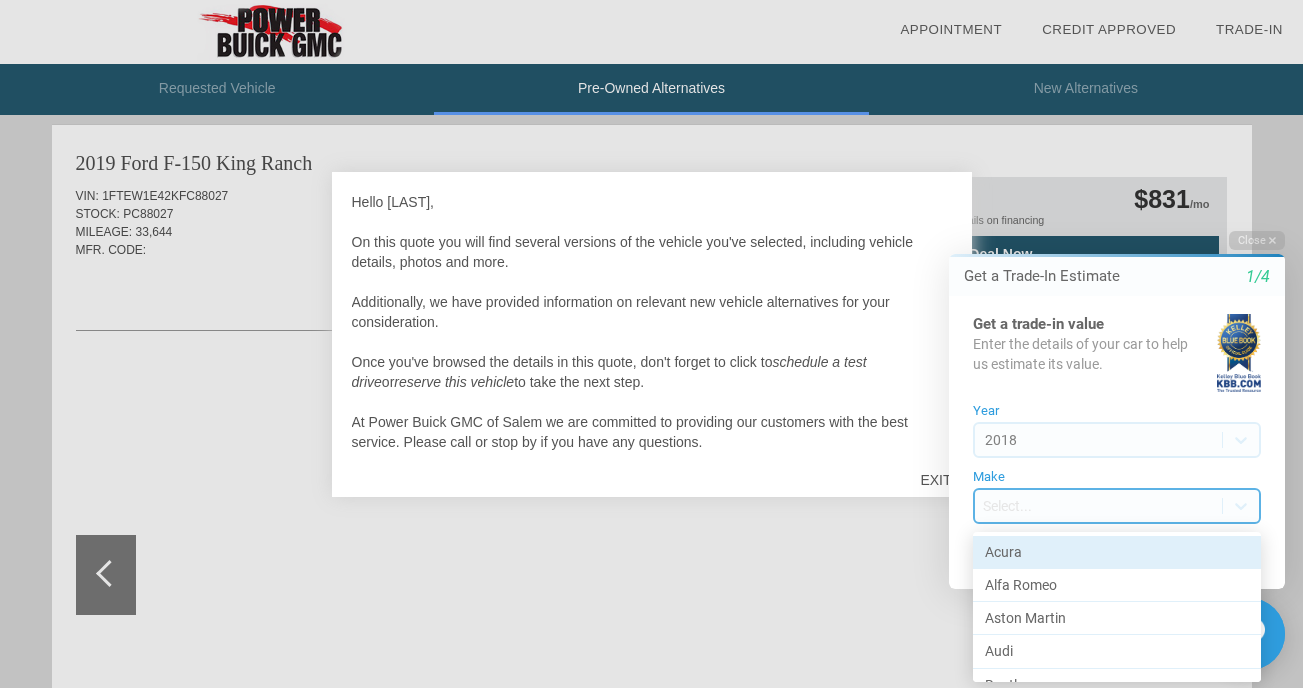 click on "Welcome! Get a Trade-In Estimate 1/4 Get a trade-in value Enter the details of your car to help us estimate its value. Year 2018 Make Select... Next Close Get a Trade-In Estimate 1/4 Get a trade-in value Enter the details of your car to help us estimate its value. Year 2018 Make      option Acura focused, 1 of 45. 45 results available. Use Up and Down to choose options, press Enter to select the currently focused option, press Escape to exit the menu, press Tab to select the option and exit the menu. Select... Next Chat Assistance Please select a valid vehicle Acura Alfa Romeo Aston Martin Audi Bentley BMW Buick Cadillac Chevrolet Chrysler Dodge Ferrari FIAT Ford Freightliner Genesis GMC Honda Hyundai INFINITI Jaguar Jeep Karma Kia Lamborghini Land Rover Lexus Lincoln Lotus Maserati MAZDA McLaren Mercedes-Benz MINI Mitsubishi Nissan Porsche Ram Rolls-Royce Smart Subaru Tesla Toyota Volkswagen Volvo" at bounding box center [1105, 213] 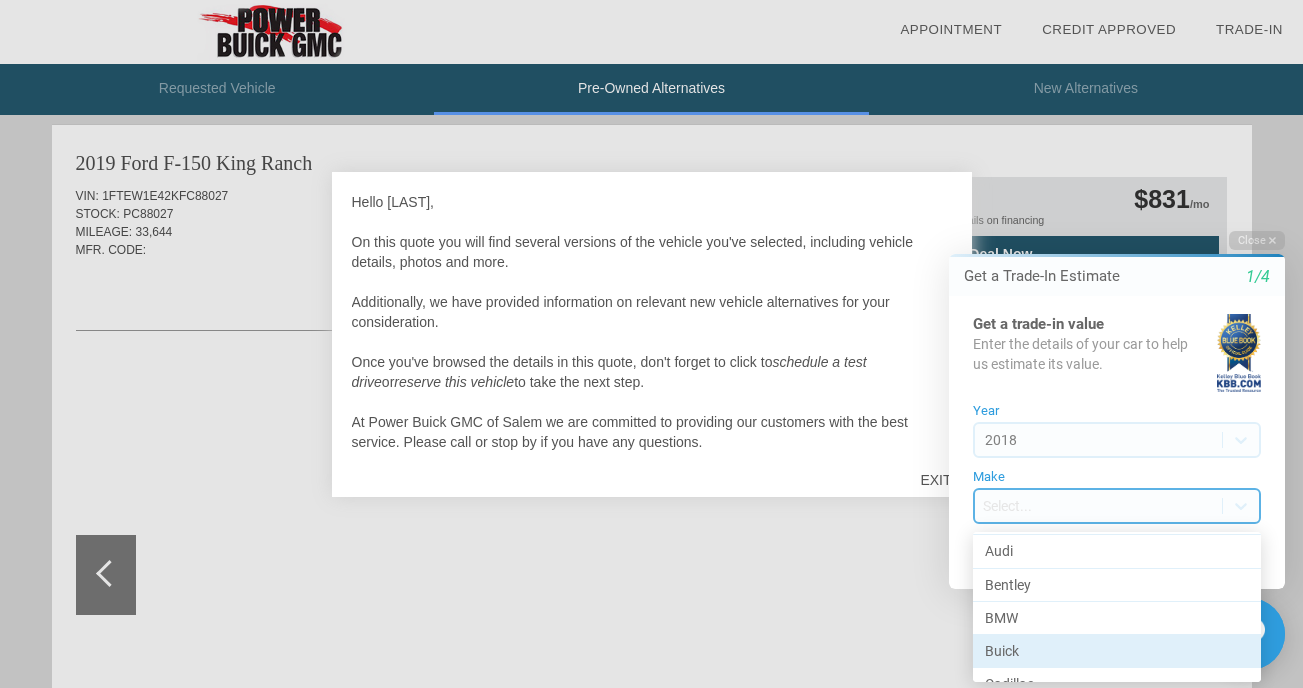 scroll, scrollTop: 200, scrollLeft: 0, axis: vertical 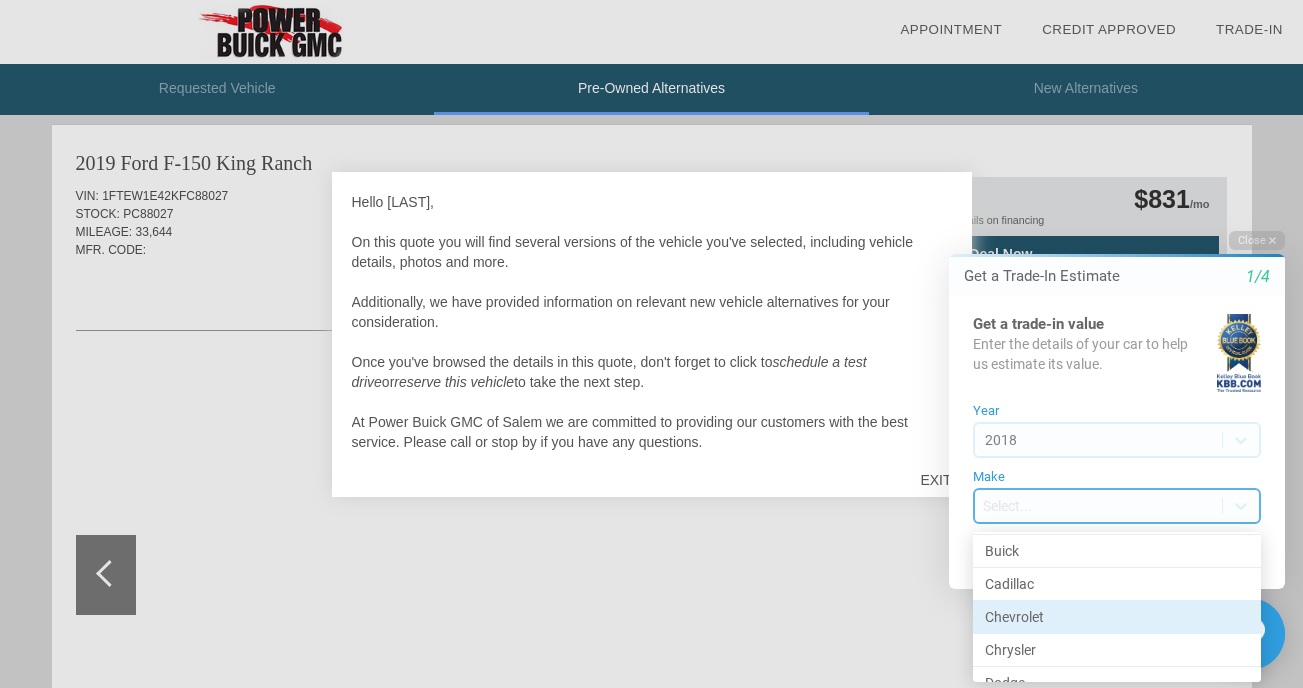 click on "Chevrolet" at bounding box center [1117, 617] 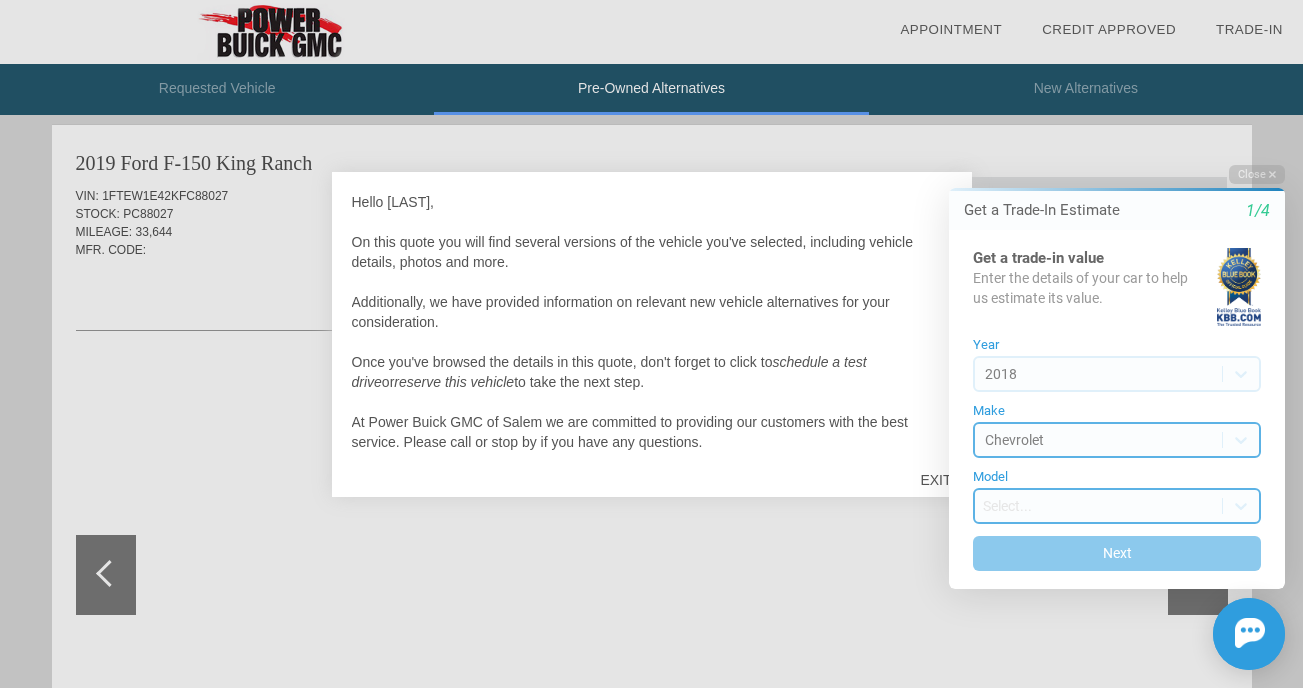 click on "Welcome! Get a Trade-In Estimate 1/4 Get a trade-in value Enter the details of your car to help us estimate its value. Year 2018 Make Chevrolet Model Select... Next Close Get a Trade-In Estimate 1/4 Get a trade-in value Enter the details of your car to help us estimate its value. Year 2018 Make   option Chevrolet, selected.     45 results available. Select is focused , press Down to open the menu,  Chevrolet Model Select... Next Chat Assistance Please select a valid vehicle" at bounding box center (1105, 147) 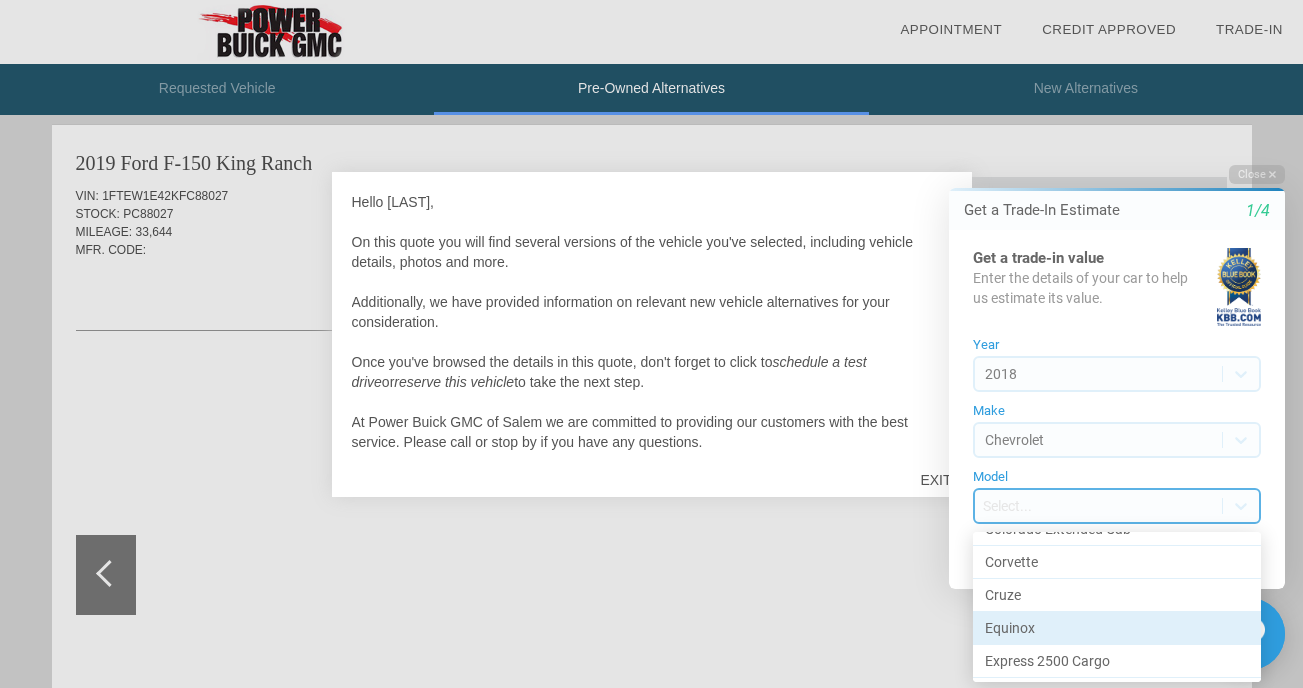 scroll, scrollTop: 200, scrollLeft: 0, axis: vertical 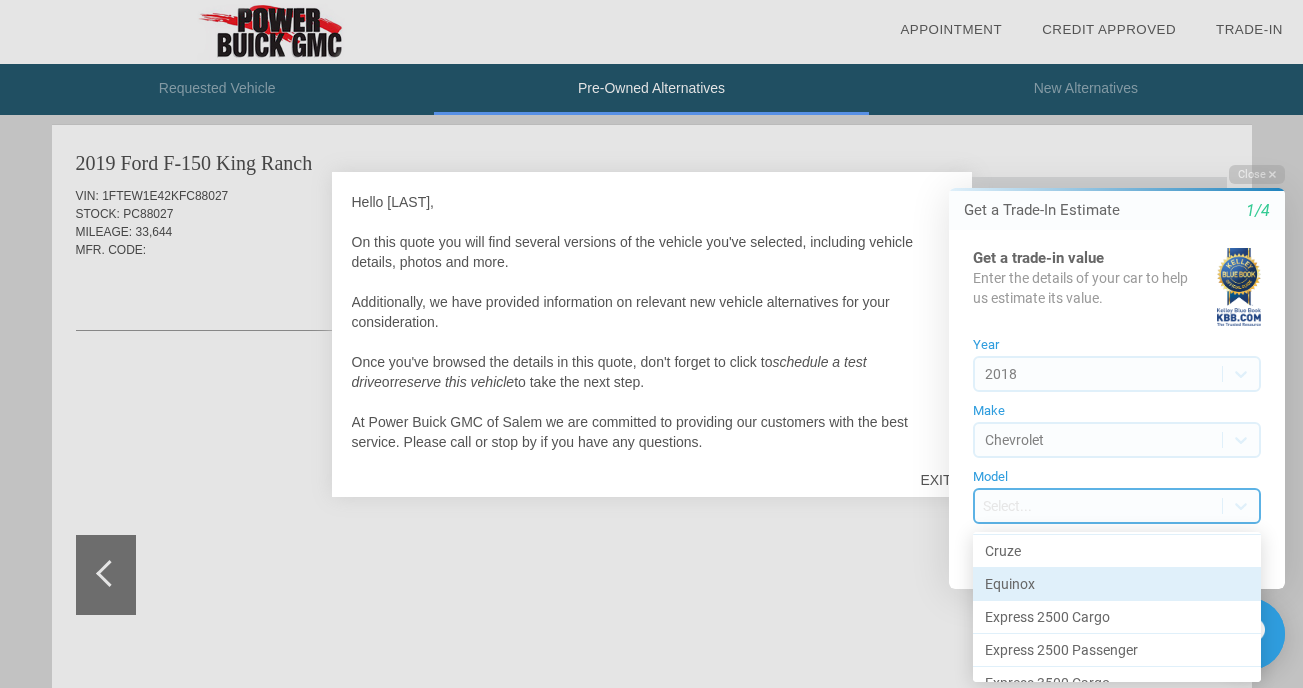click on "Equinox" at bounding box center (1117, 584) 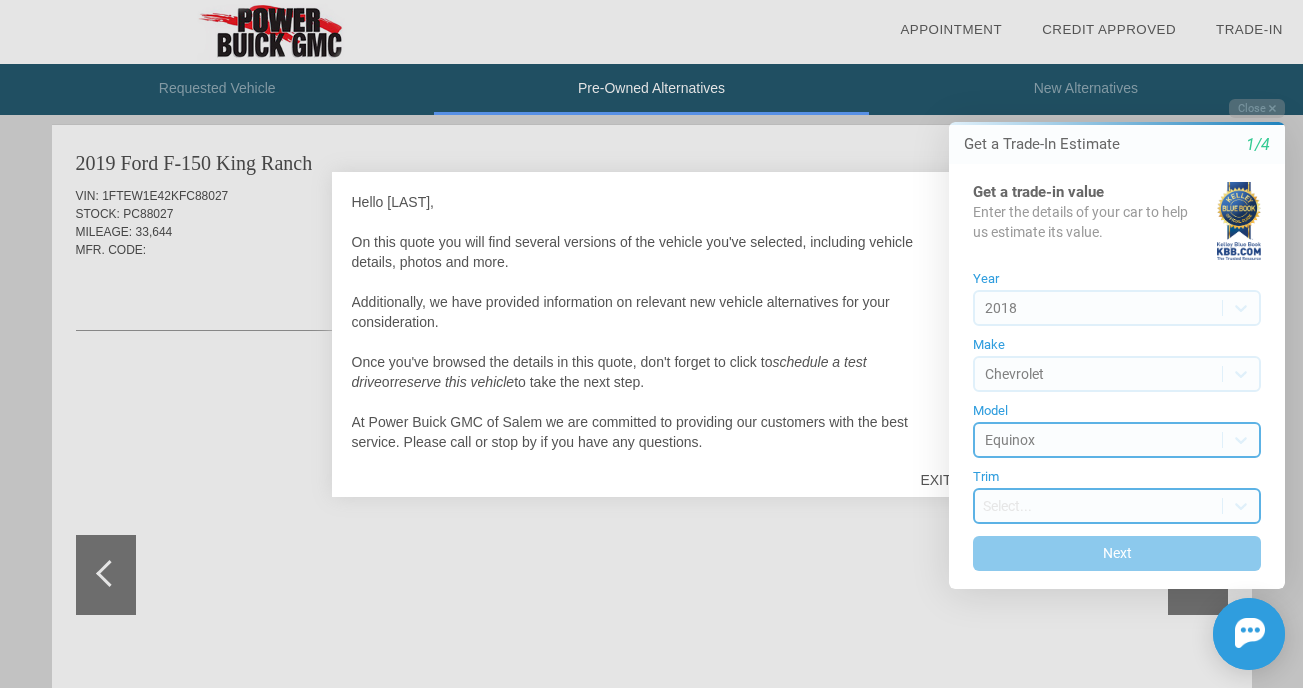 click on "Welcome! Get a Trade-In Estimate 1/4 Get a trade-in value Enter the details of your car to help us estimate its value. Year 2018 Make Chevrolet Model Equinox Trim Select... Next Close Get a Trade-In Estimate 1/4 Get a trade-in value Enter the details of your car to help us estimate its value. Year 2018 Make Chevrolet Model   option Equinox, selected.     31 results available. Select is focused , press Down to open the menu,  Equinox Trim Select... Next Chat Assistance Please select a valid vehicle" at bounding box center (1105, 81) 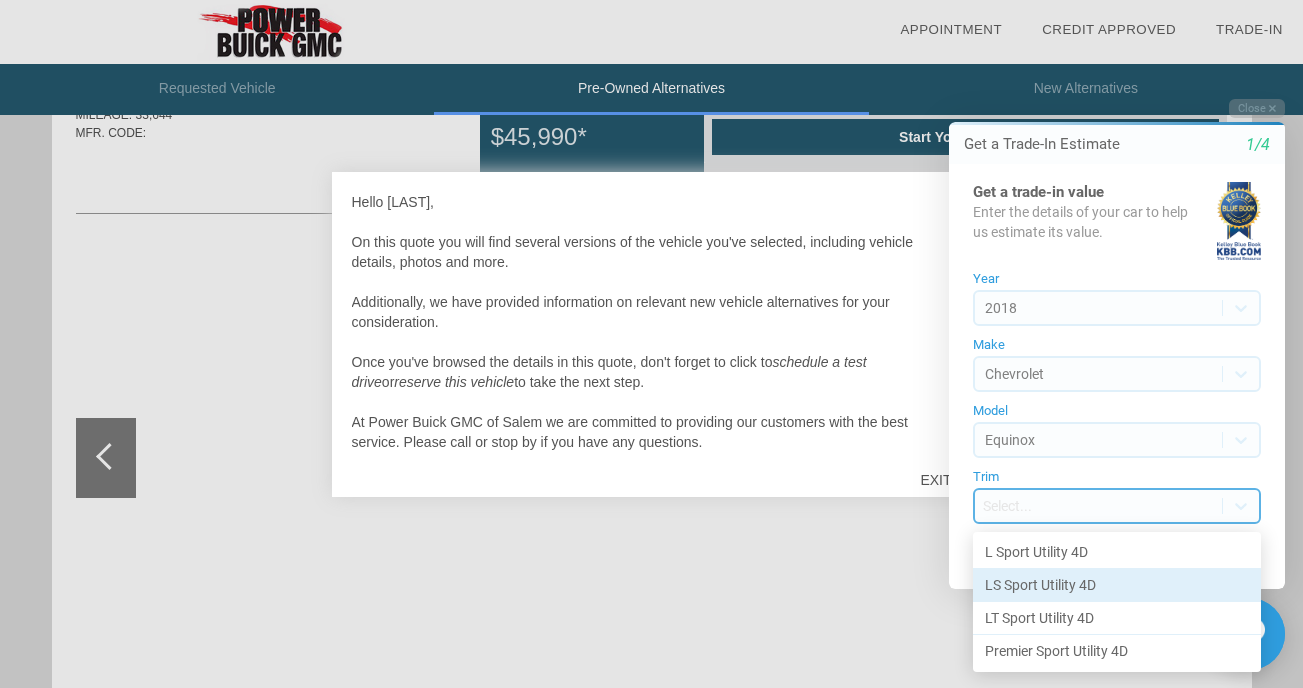 scroll, scrollTop: 1022, scrollLeft: 0, axis: vertical 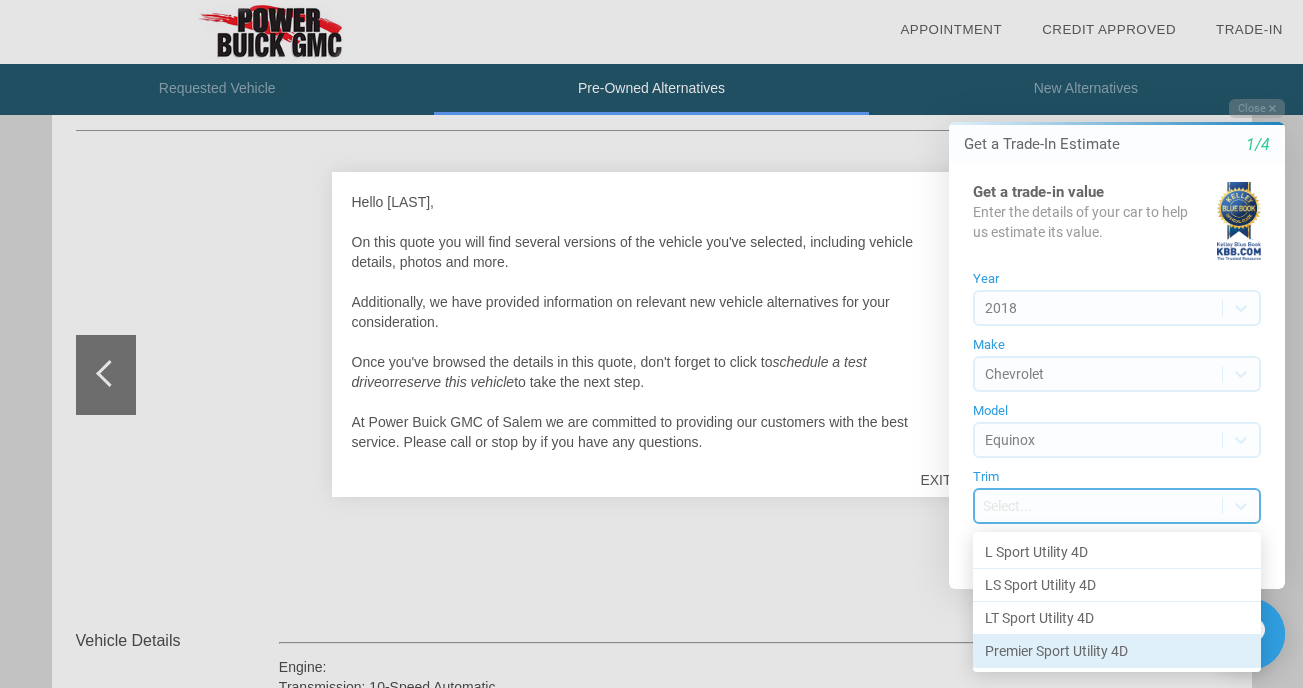 click on "Premier Sport Utility 4D" at bounding box center (1117, 651) 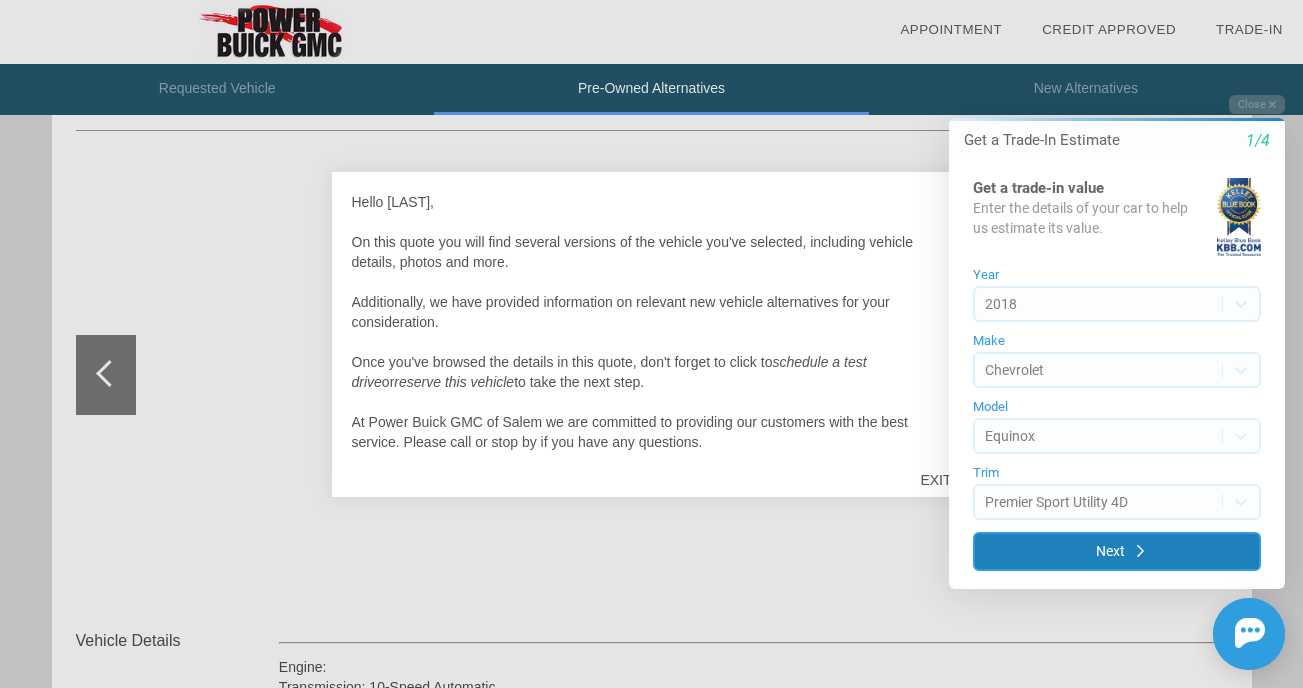 click on "Next" at bounding box center [1117, 551] 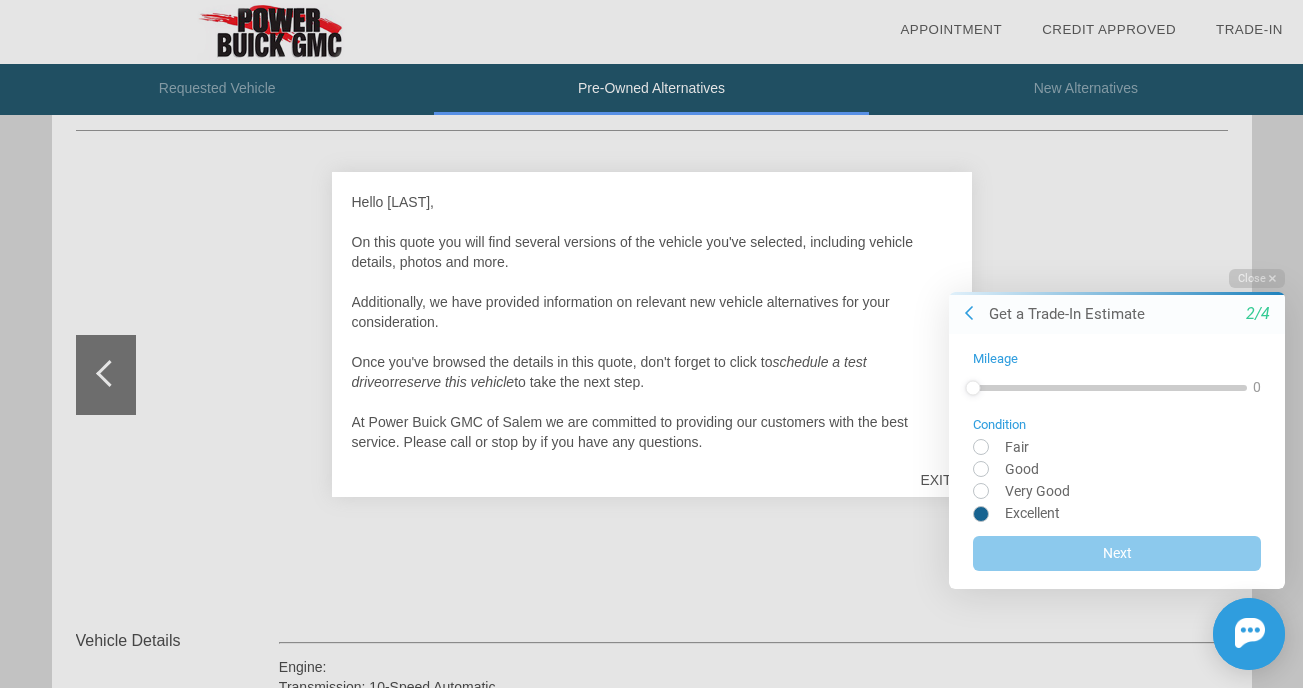 click at bounding box center (1117, 512) 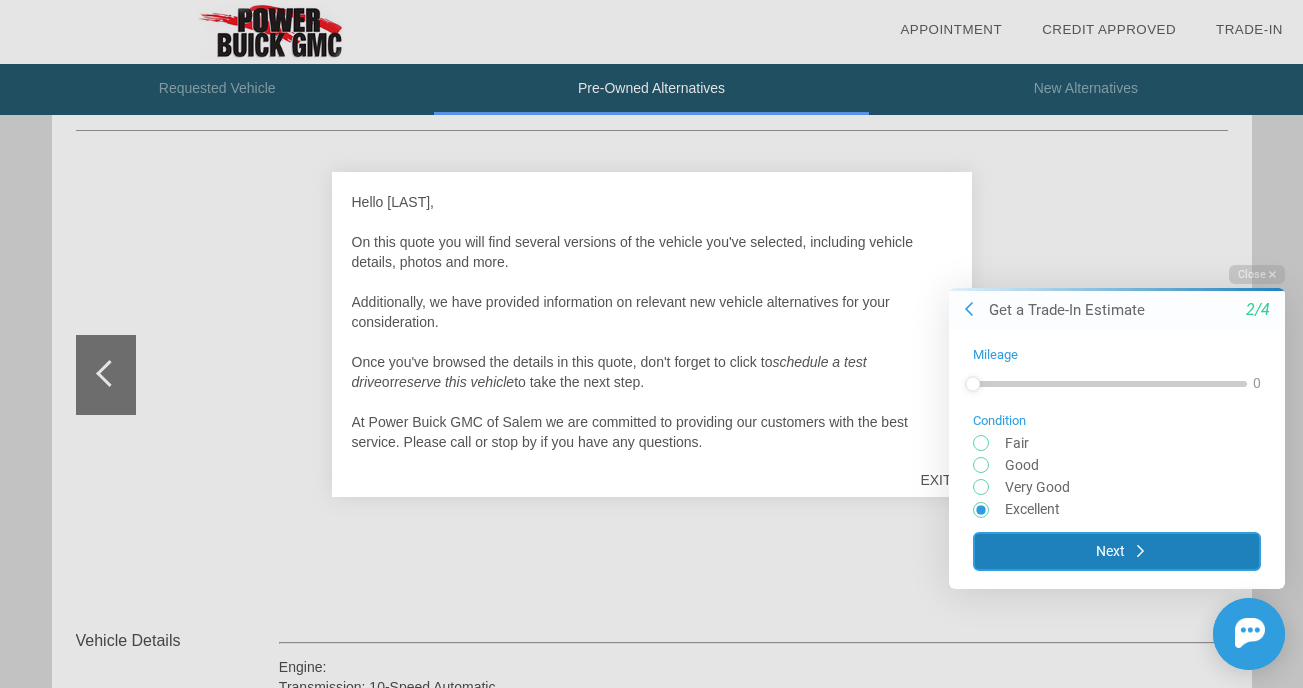 click on "Next" at bounding box center [1117, 550] 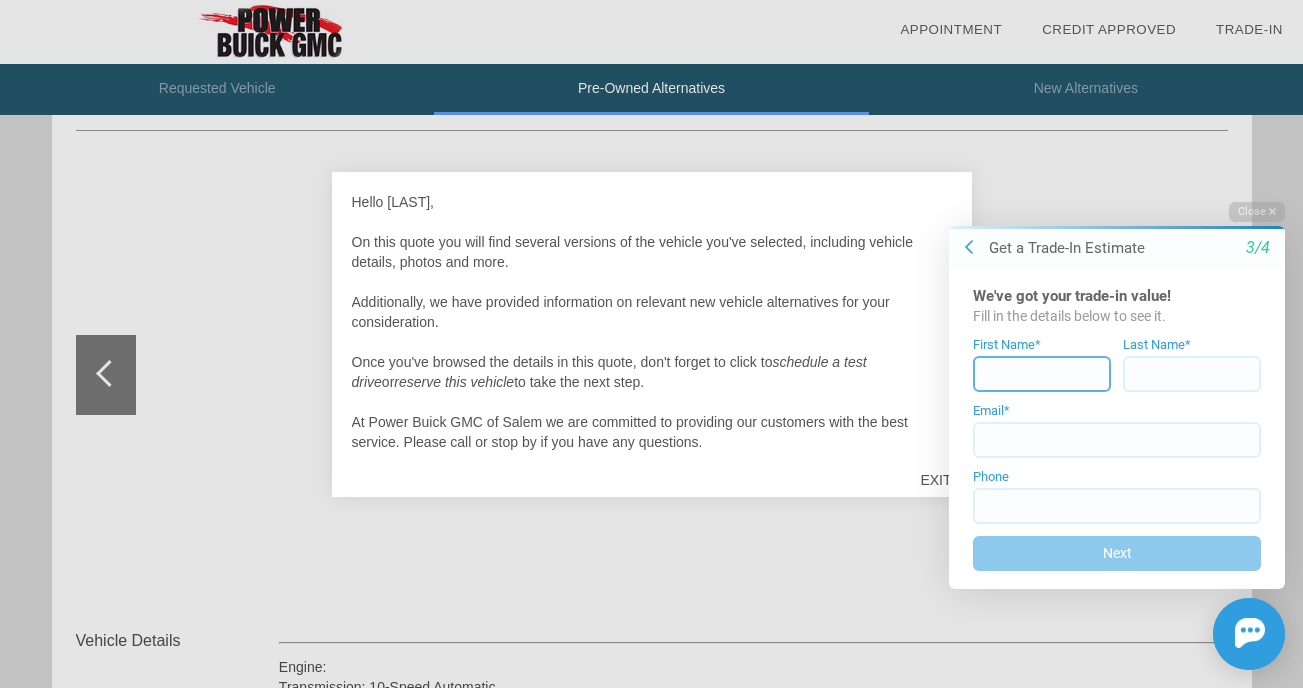 click at bounding box center [1042, 374] 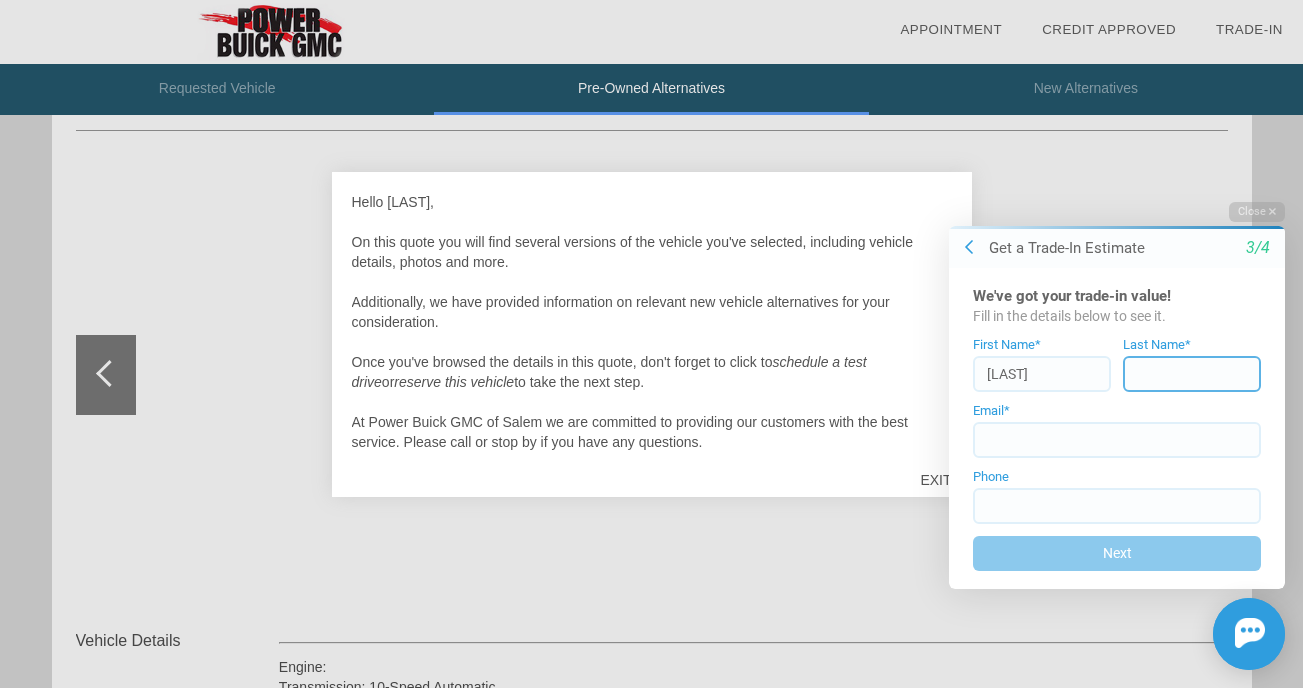 type on "[CITY]" 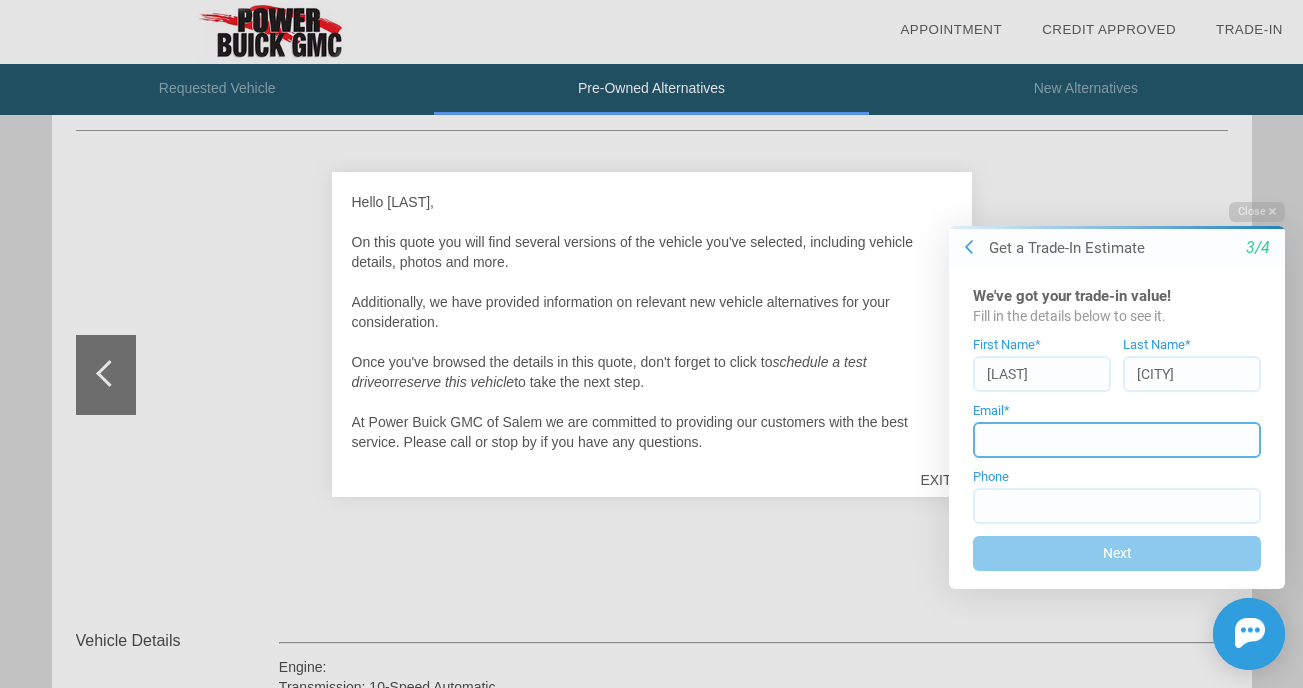 type on "gngtana@example.com" 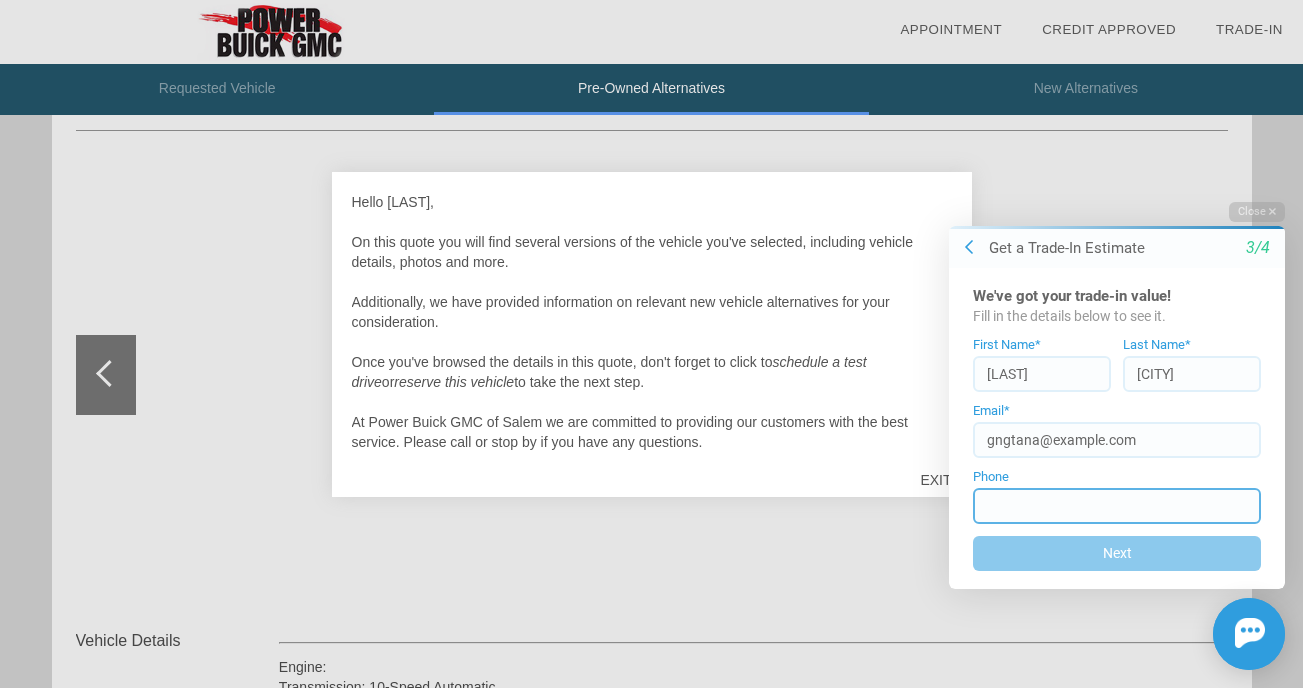 type on "(503) 555-5676" 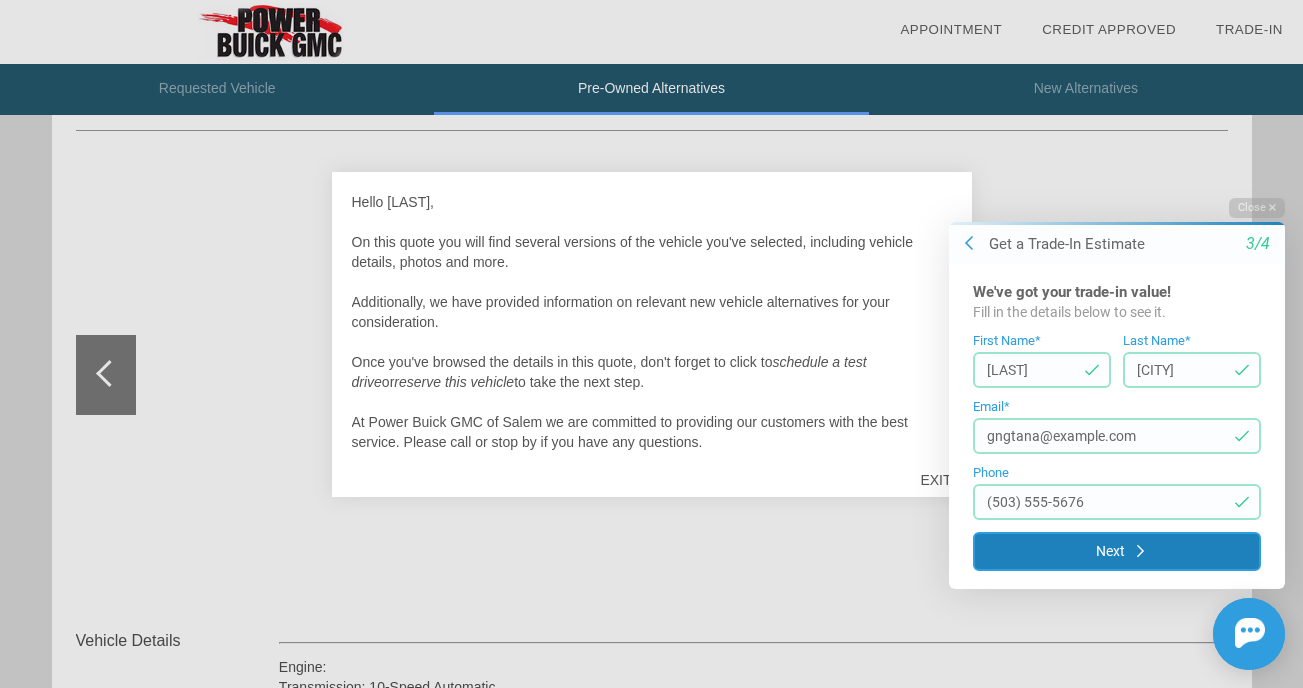 click on "Next" at bounding box center [1117, 551] 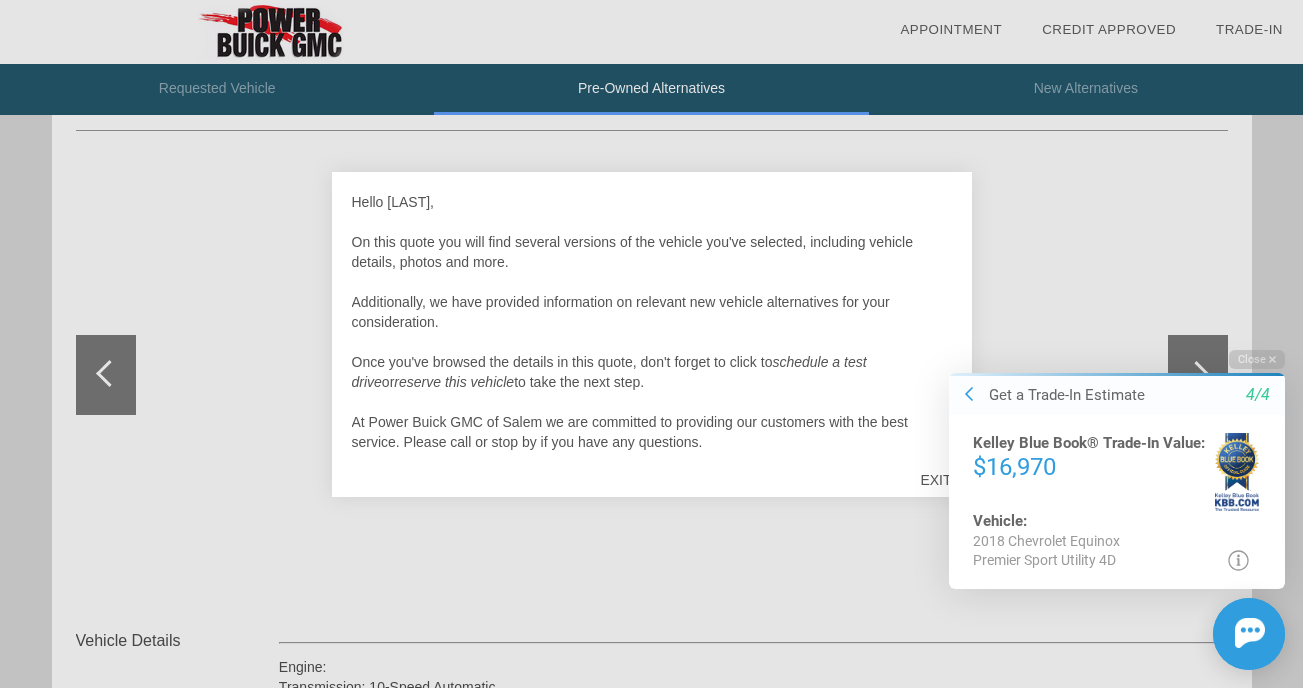 scroll, scrollTop: 425, scrollLeft: 0, axis: vertical 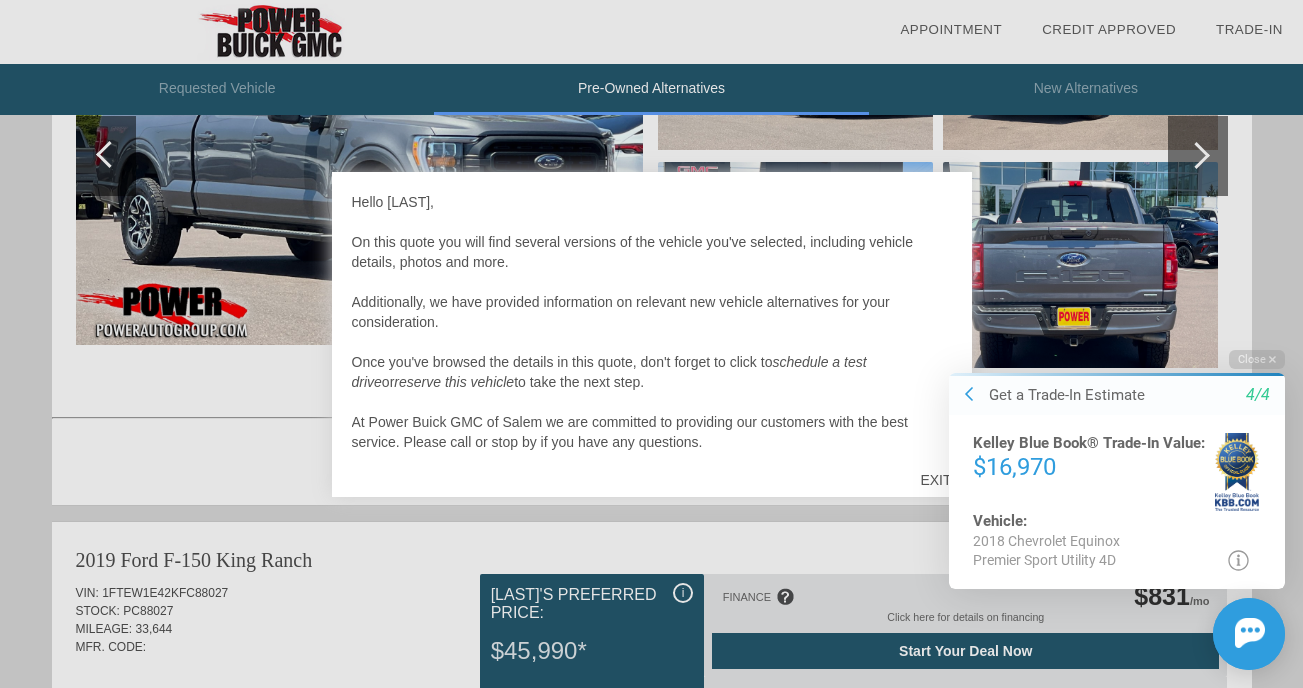 click at bounding box center [651, 344] 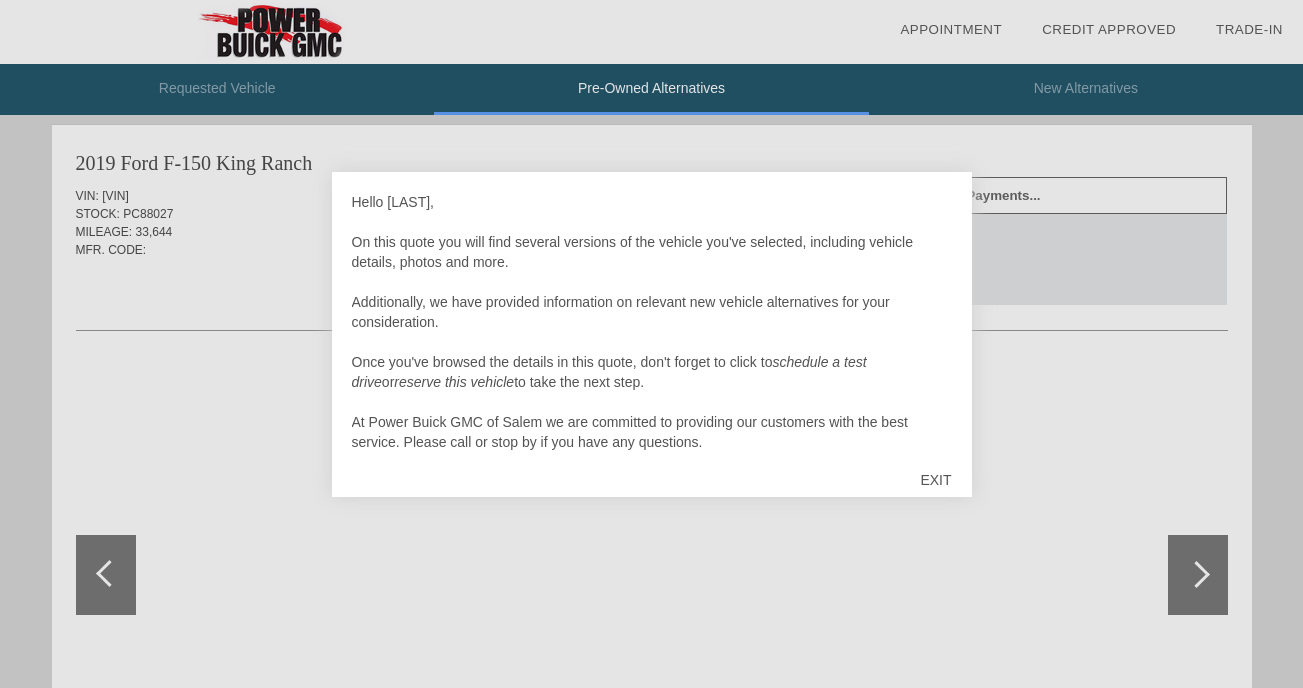 scroll, scrollTop: 0, scrollLeft: 0, axis: both 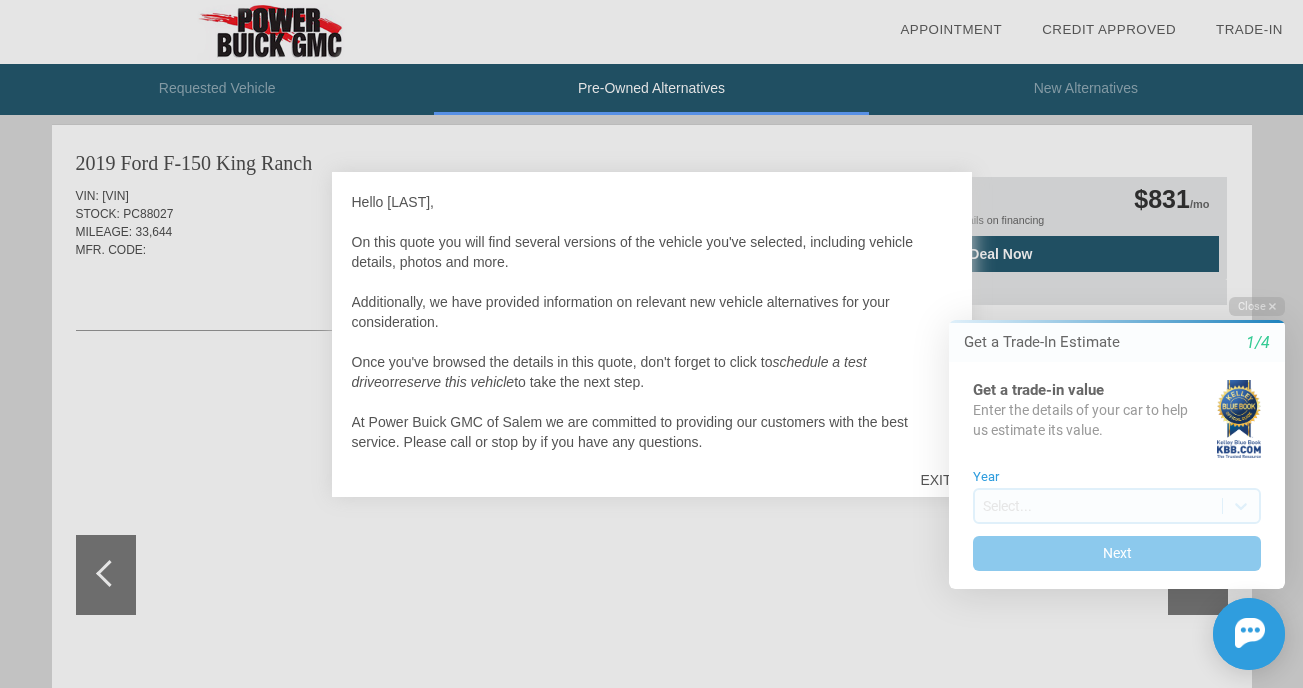 click at bounding box center [651, 344] 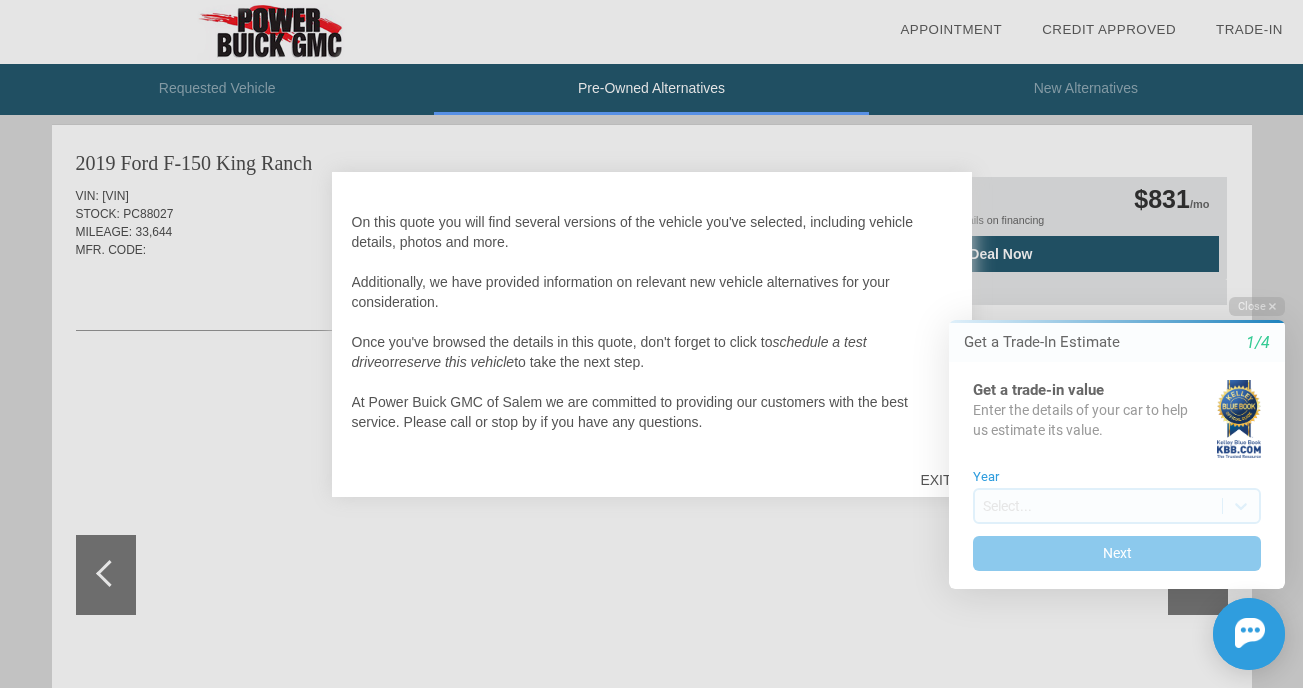 click at bounding box center (651, 344) 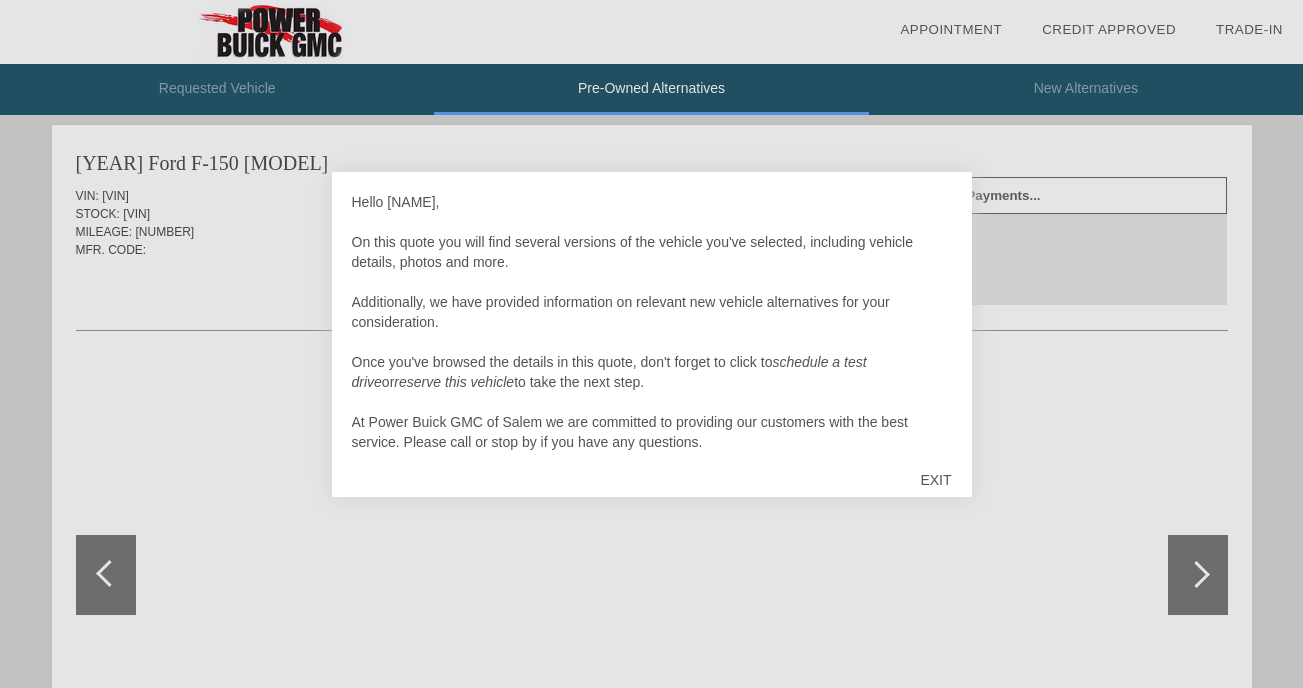 scroll, scrollTop: 0, scrollLeft: 0, axis: both 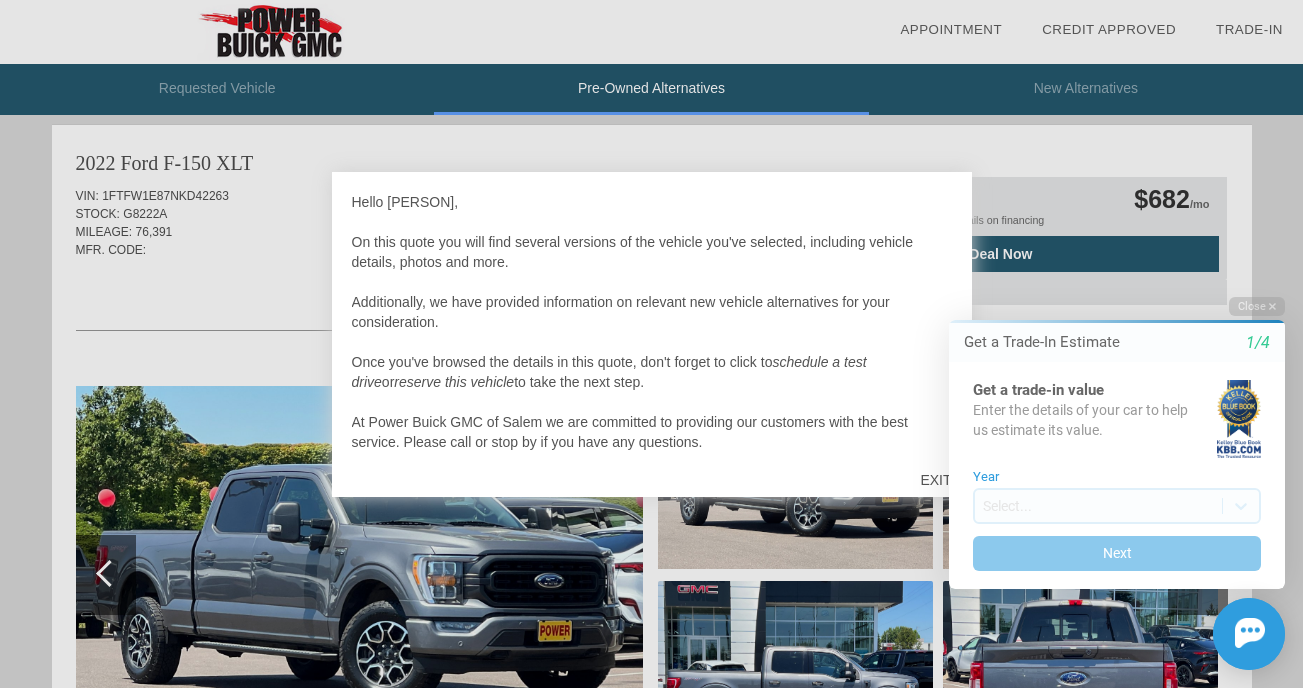 click at bounding box center (651, 344) 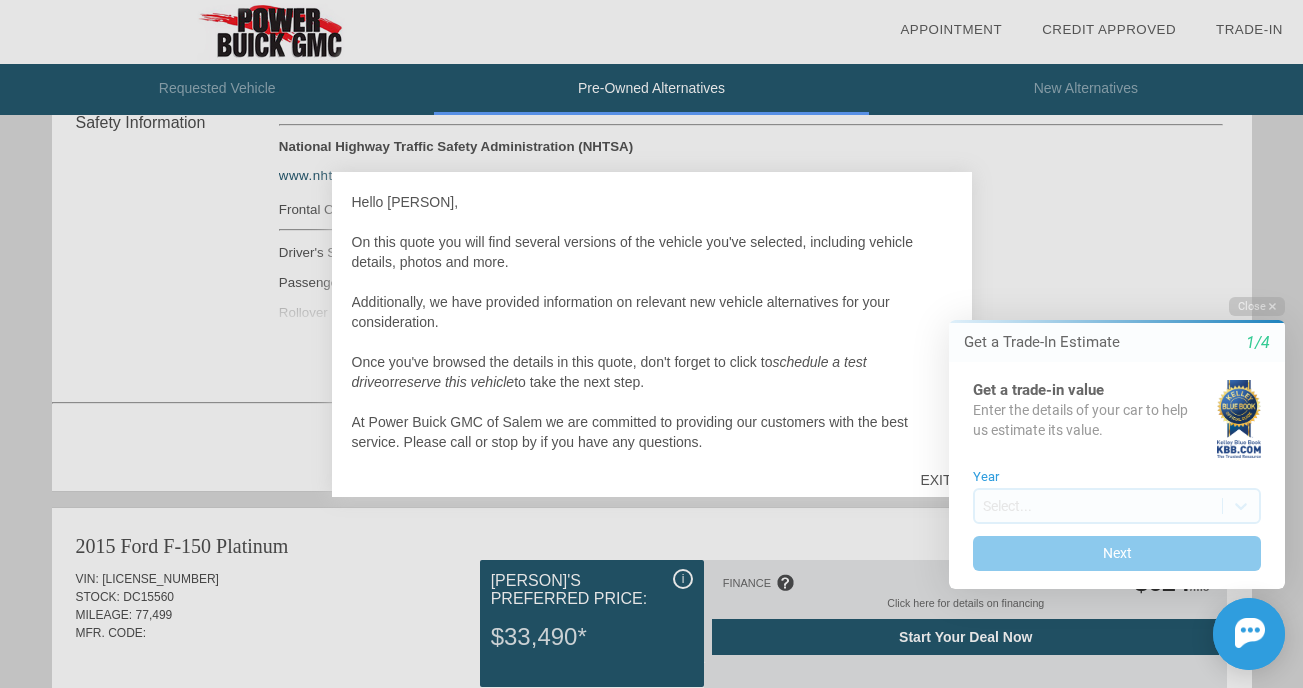 scroll, scrollTop: 1700, scrollLeft: 0, axis: vertical 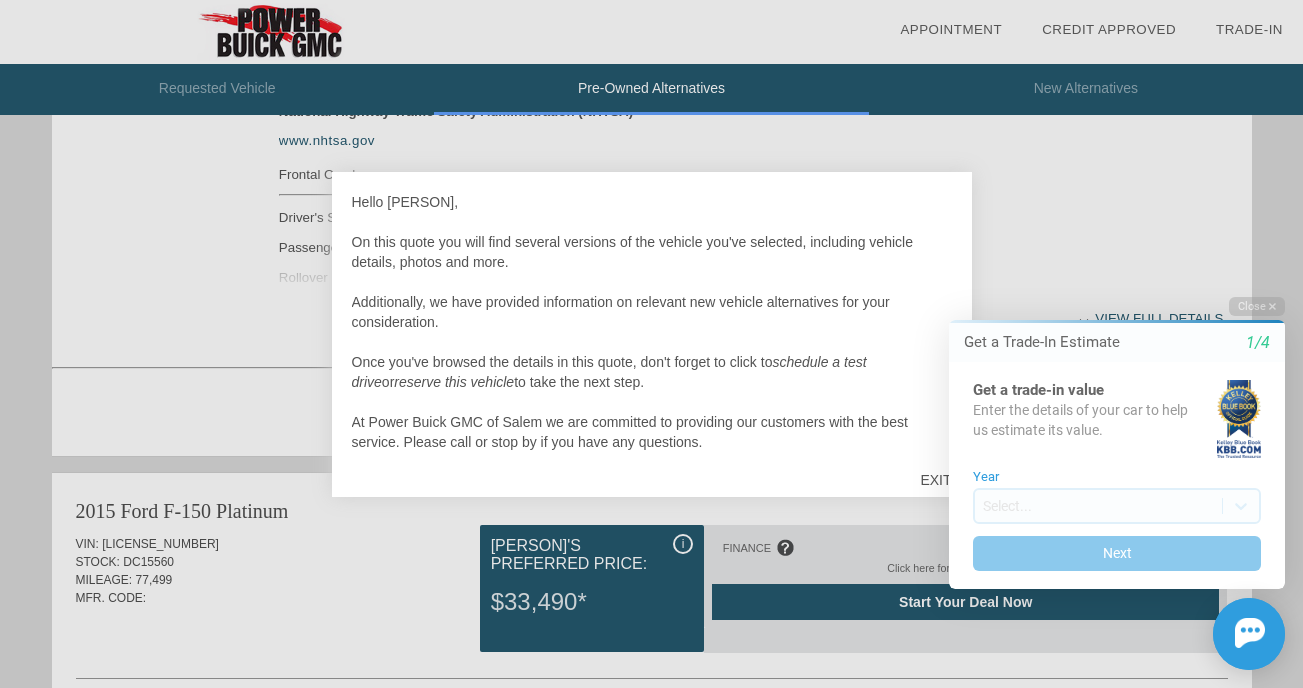 click at bounding box center [651, 344] 